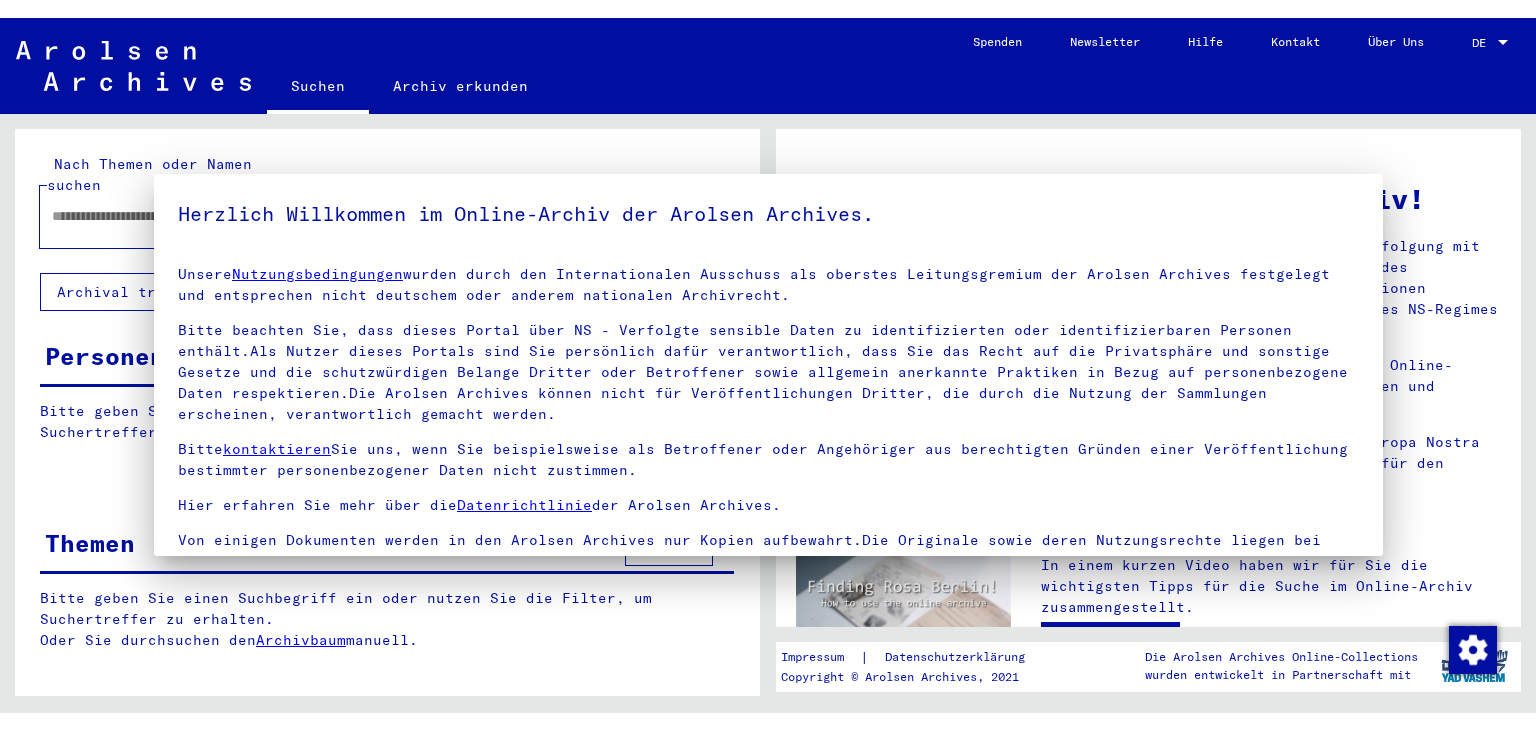 scroll, scrollTop: 0, scrollLeft: 0, axis: both 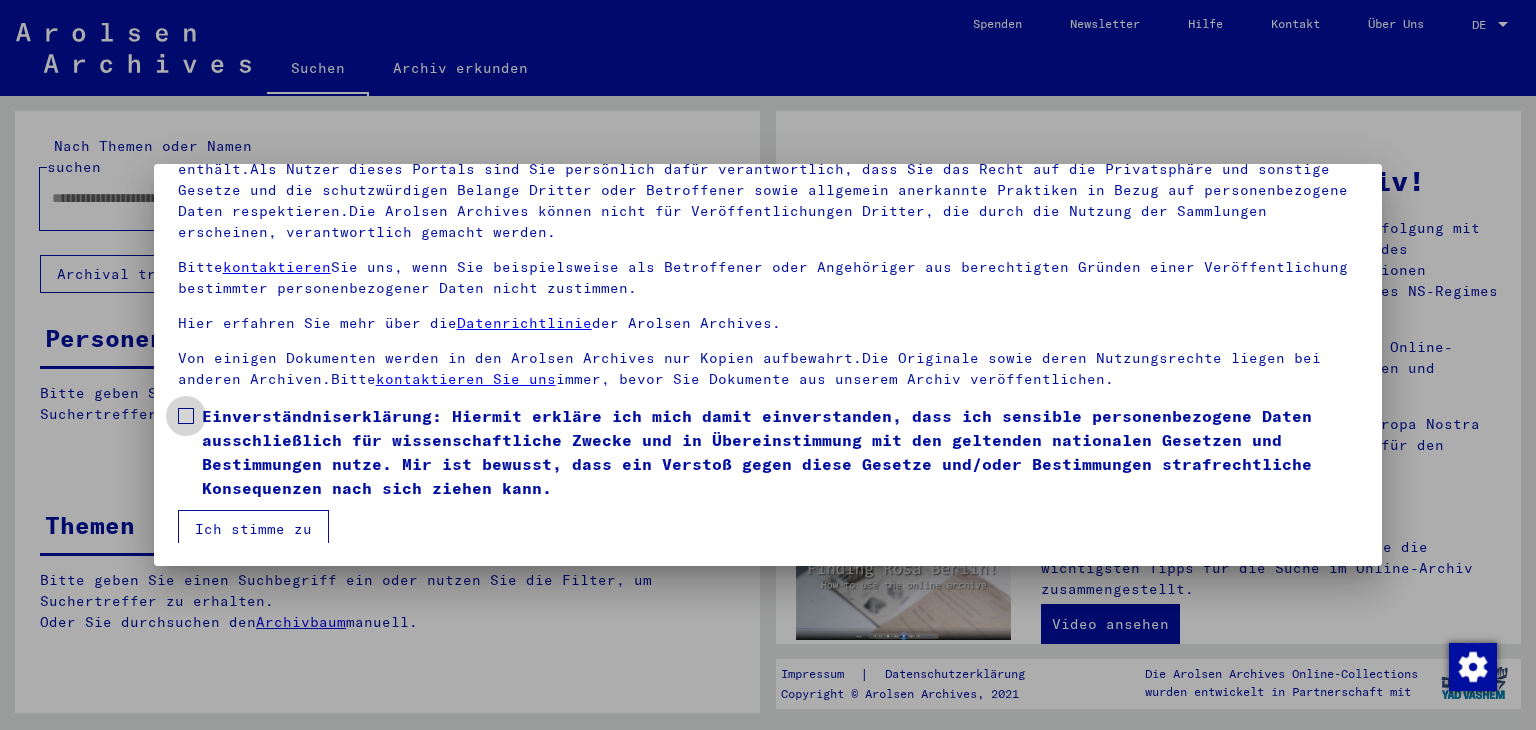 click on "Einverständniserklärung: Hiermit erkläre ich mich damit einverstanden, dass ich sensible personenbezogene Daten ausschließlich für wissenschaftliche Zwecke und in Übereinstimmung mit den geltenden nationalen Gesetzen und Bestimmungen nutze. Mir ist bewusst, dass ein Verstoß gegen diese Gesetze und/oder Bestimmungen strafrechtliche Konsequenzen nach sich ziehen kann." at bounding box center (768, 452) 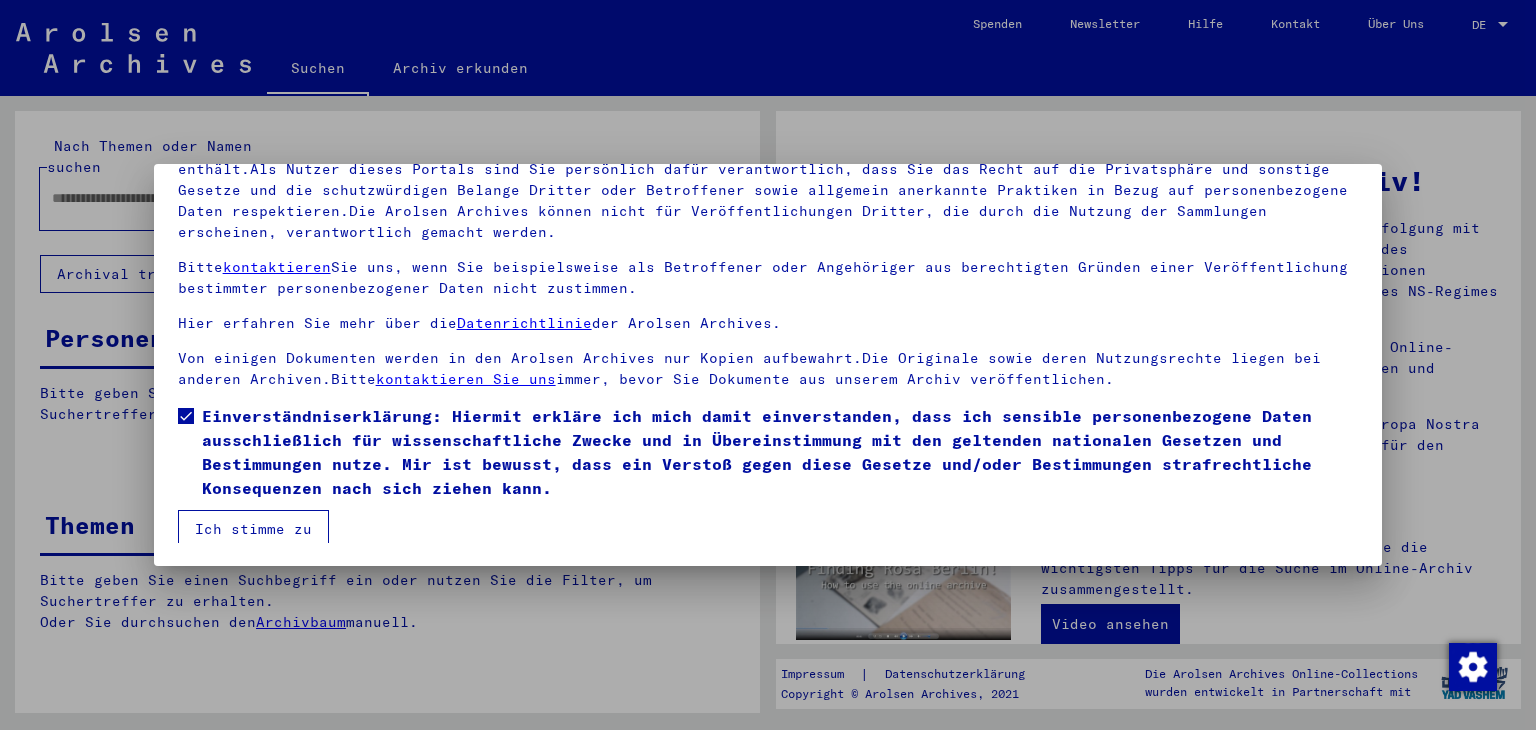 click on "Ich stimme zu" at bounding box center (253, 529) 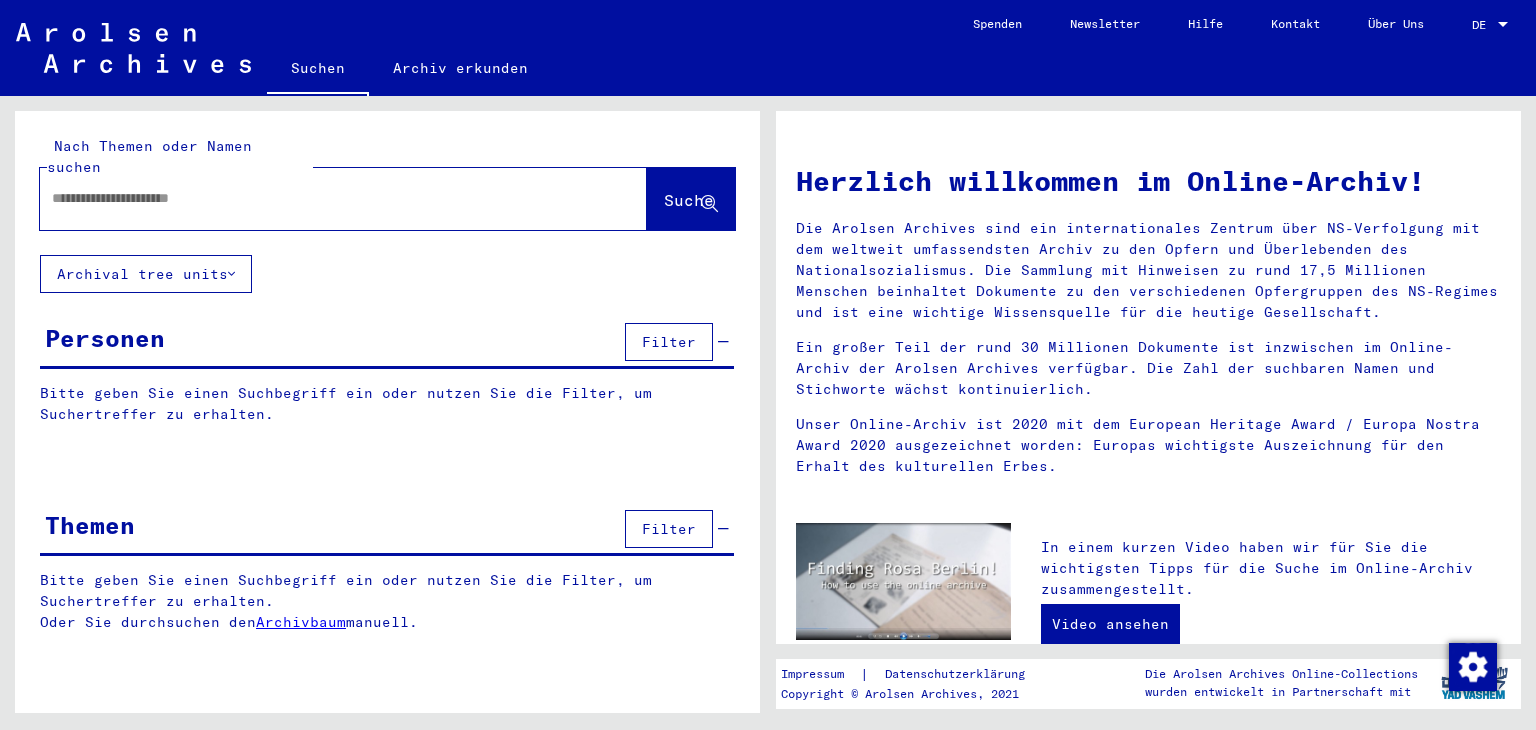 click 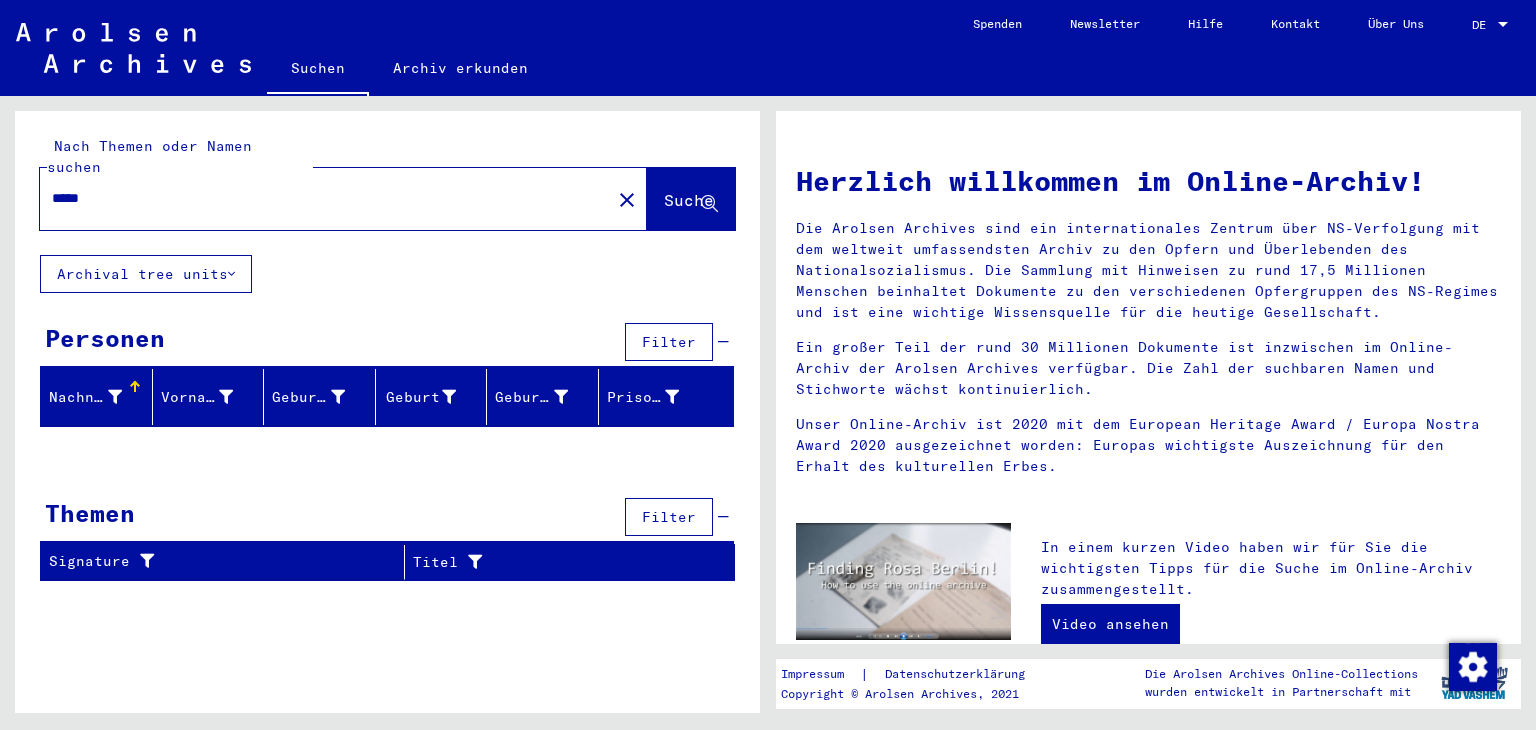 drag, startPoint x: 263, startPoint y: 204, endPoint x: 259, endPoint y: 181, distance: 23.345236 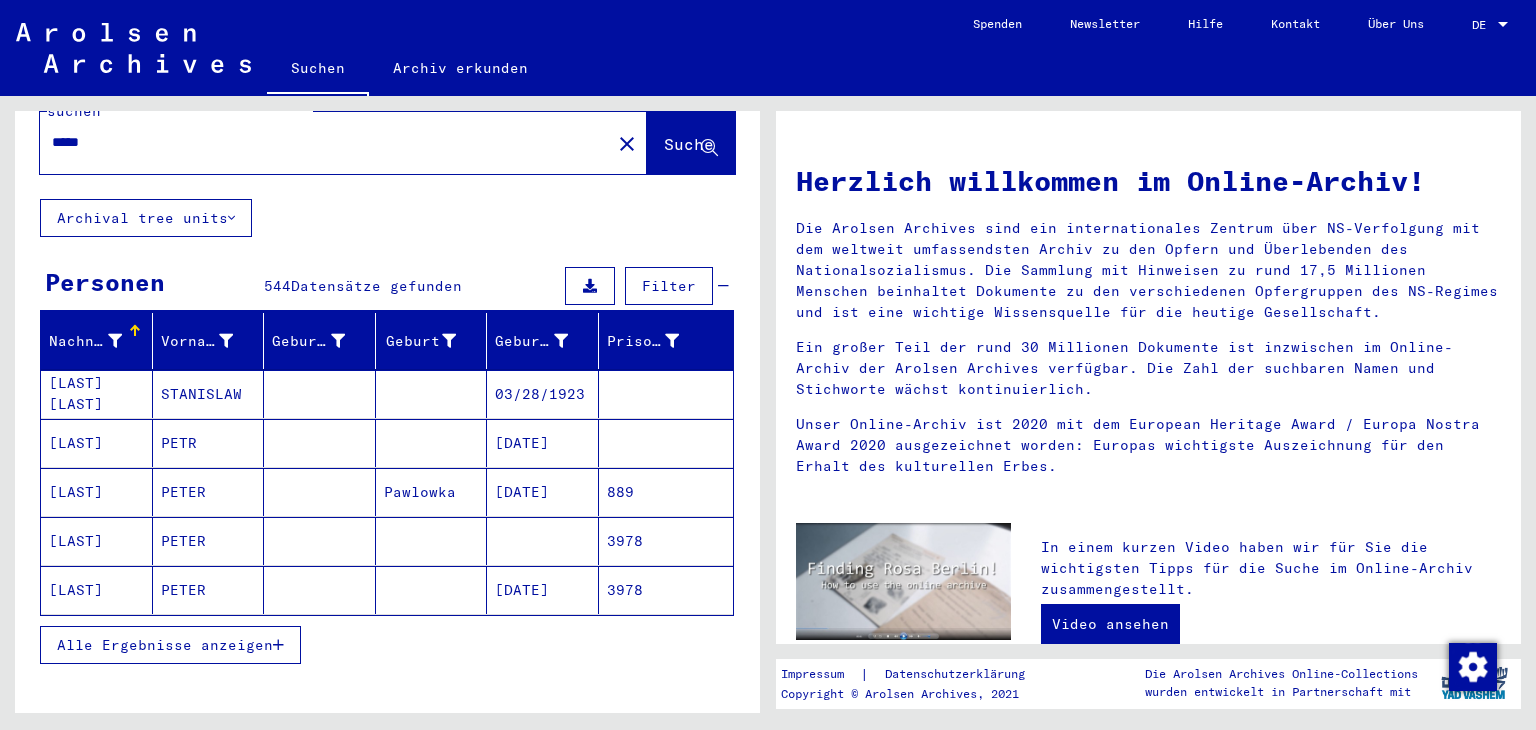 scroll, scrollTop: 60, scrollLeft: 0, axis: vertical 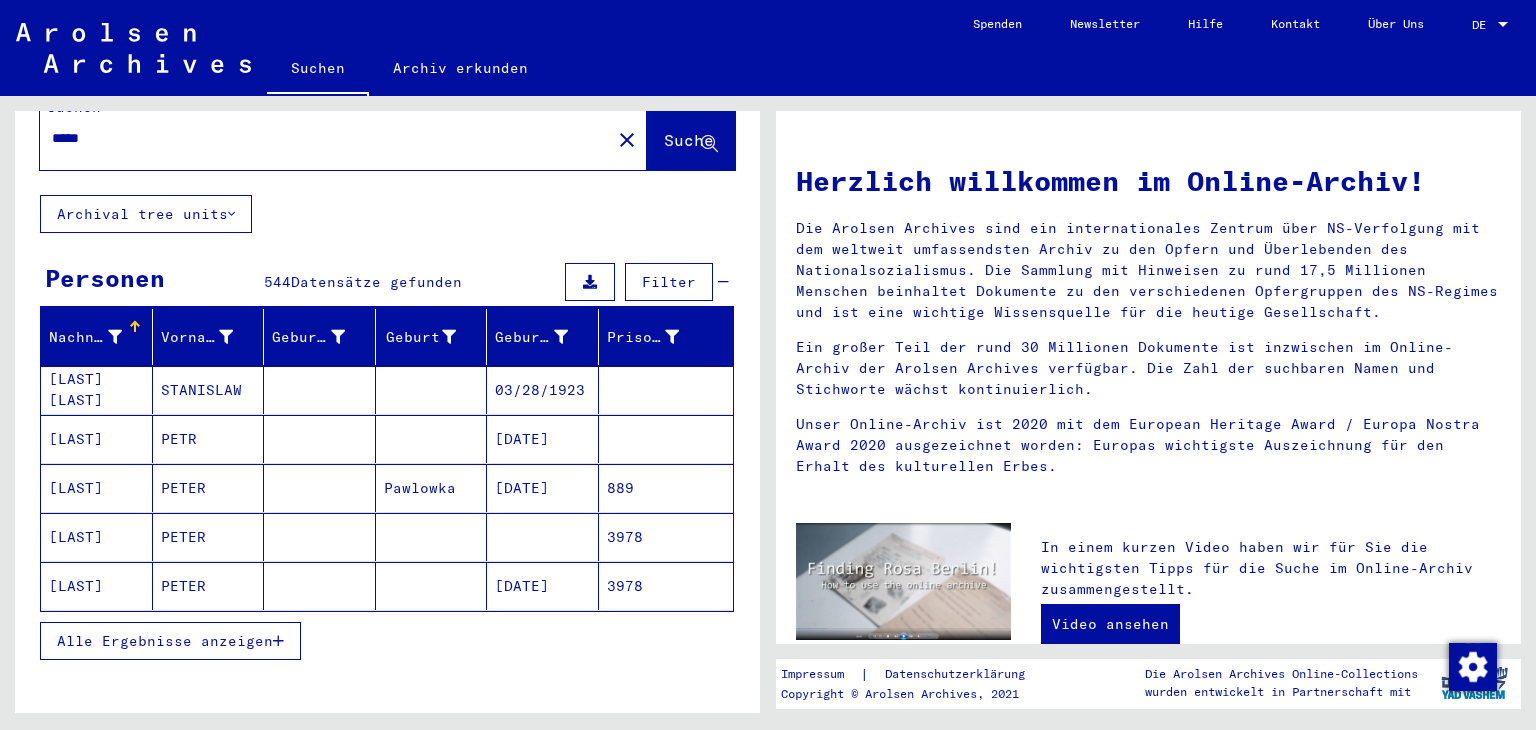 click on "STANISLAW" at bounding box center [209, 439] 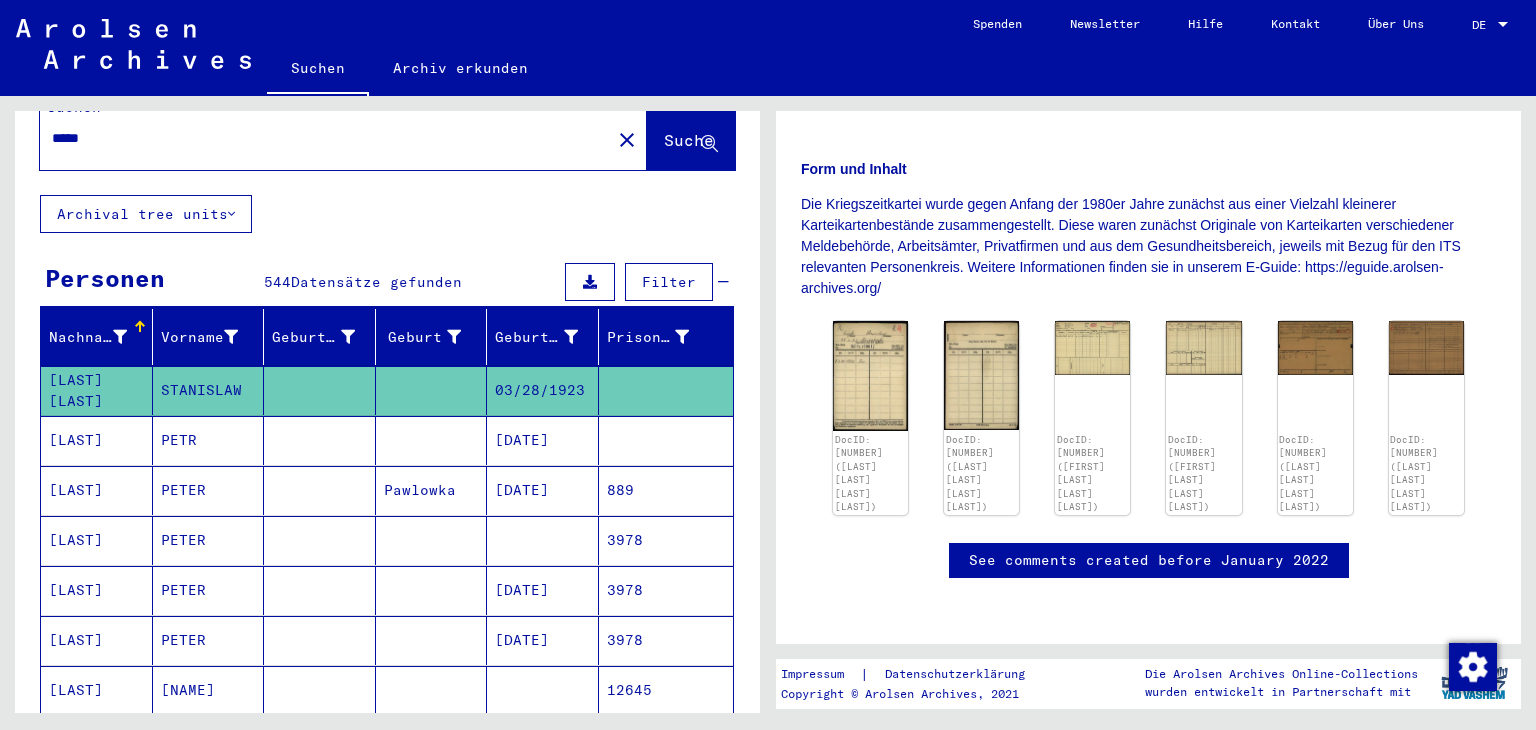 scroll, scrollTop: 389, scrollLeft: 0, axis: vertical 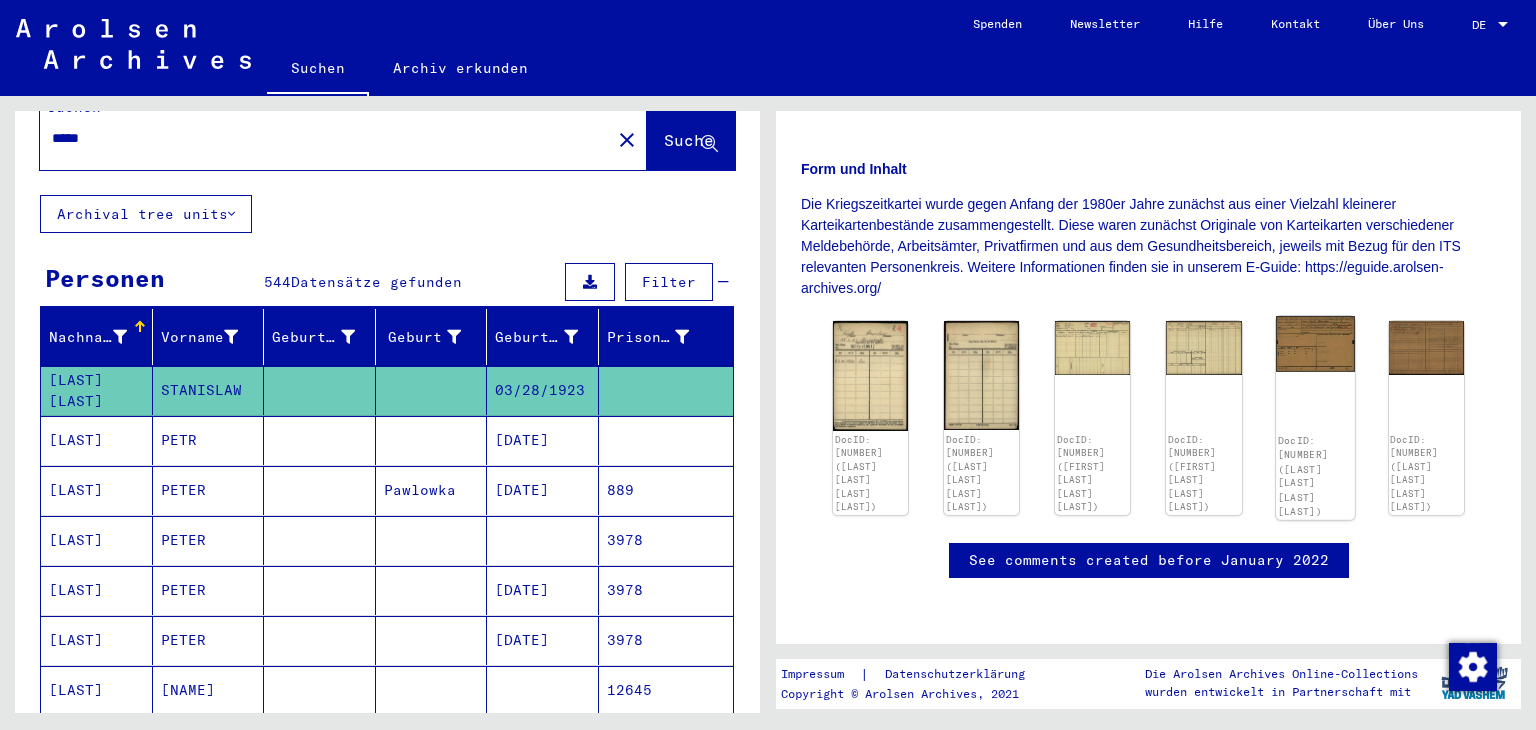 click 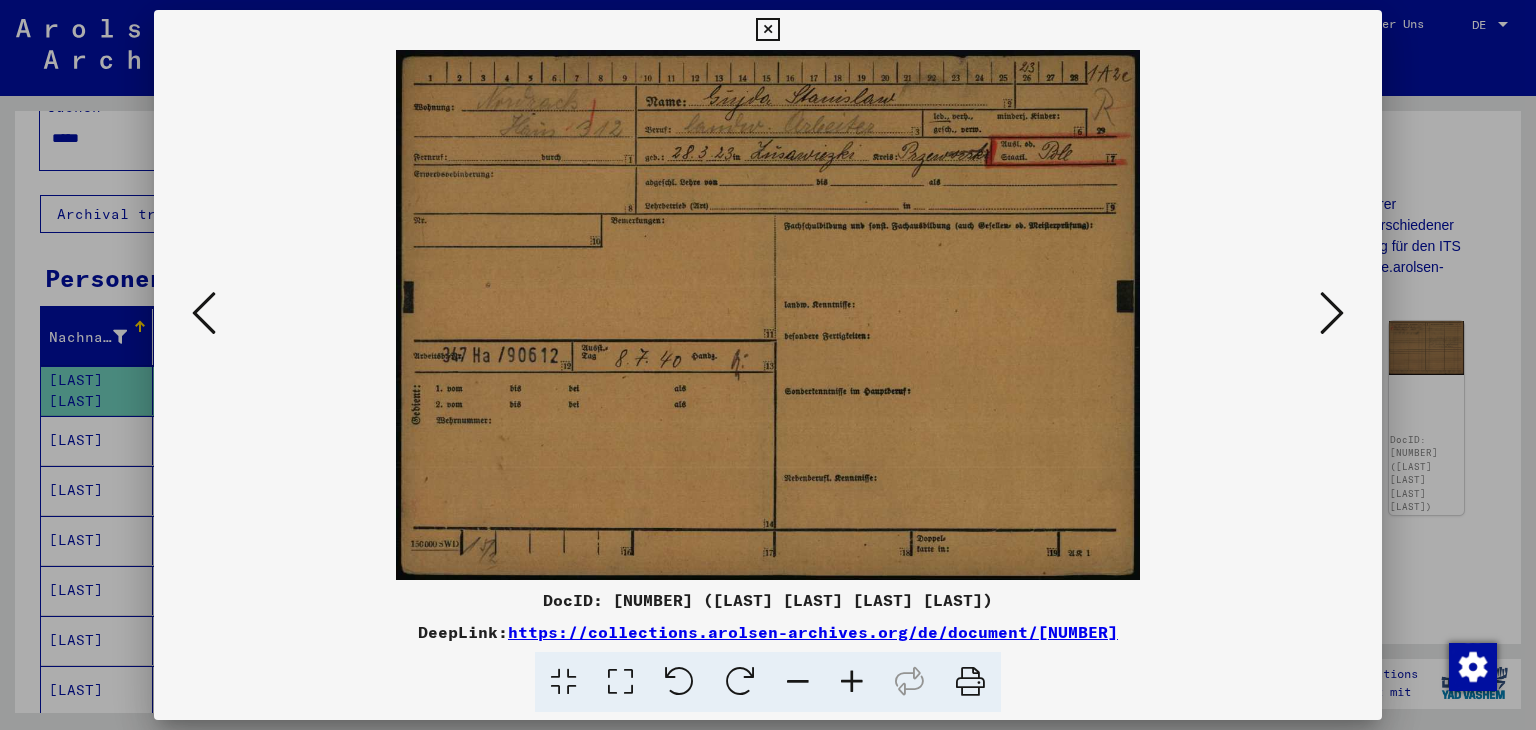 click at bounding box center [768, 365] 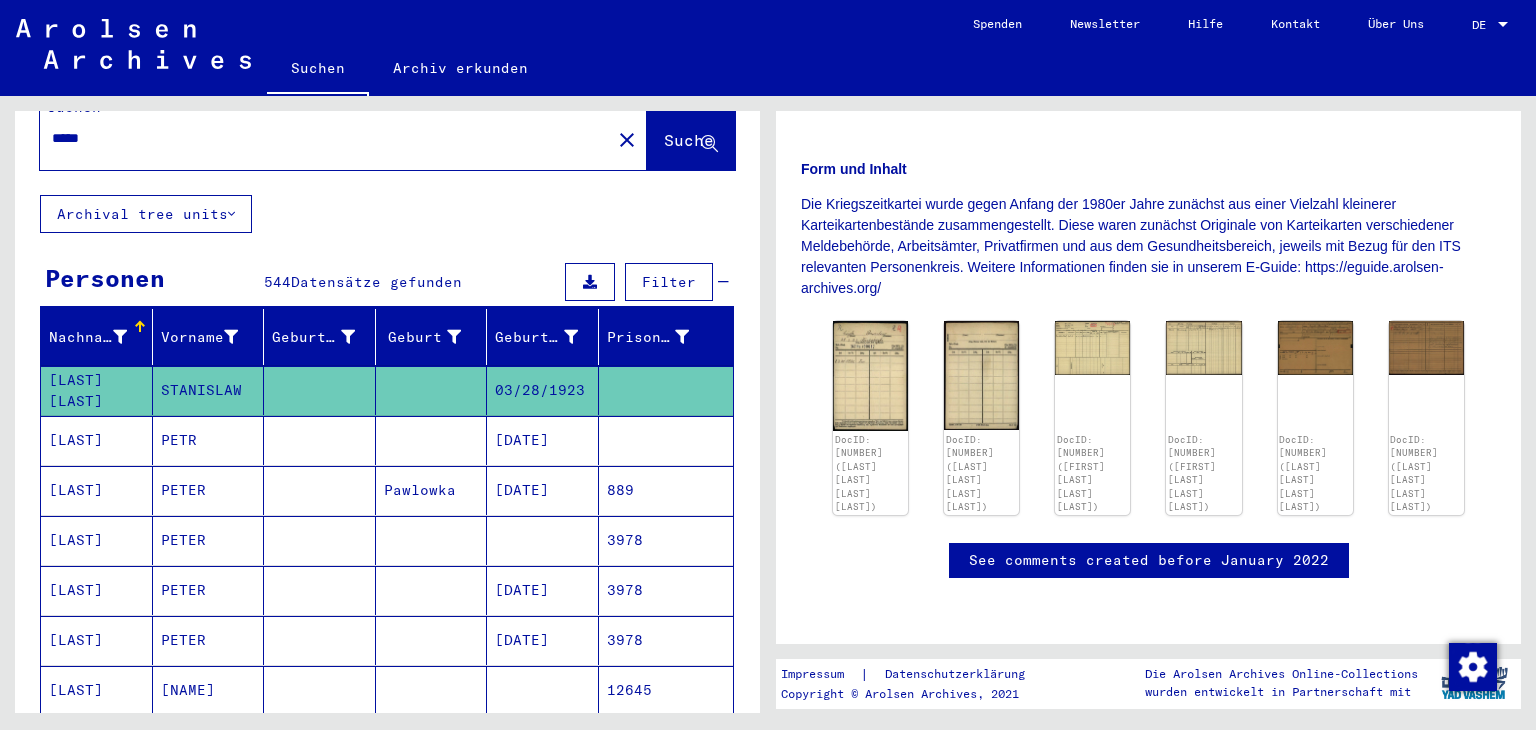 click at bounding box center [432, 490] 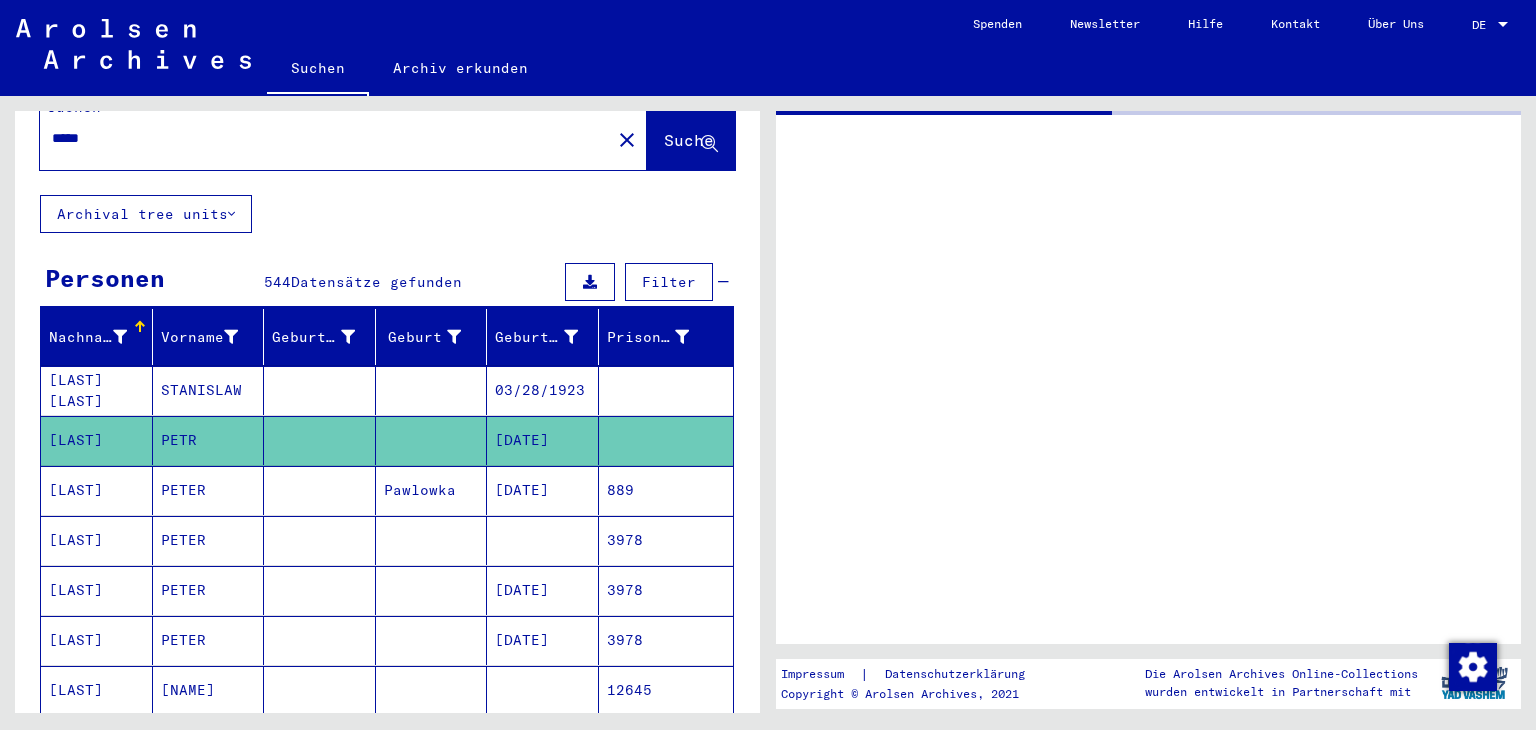 scroll, scrollTop: 0, scrollLeft: 0, axis: both 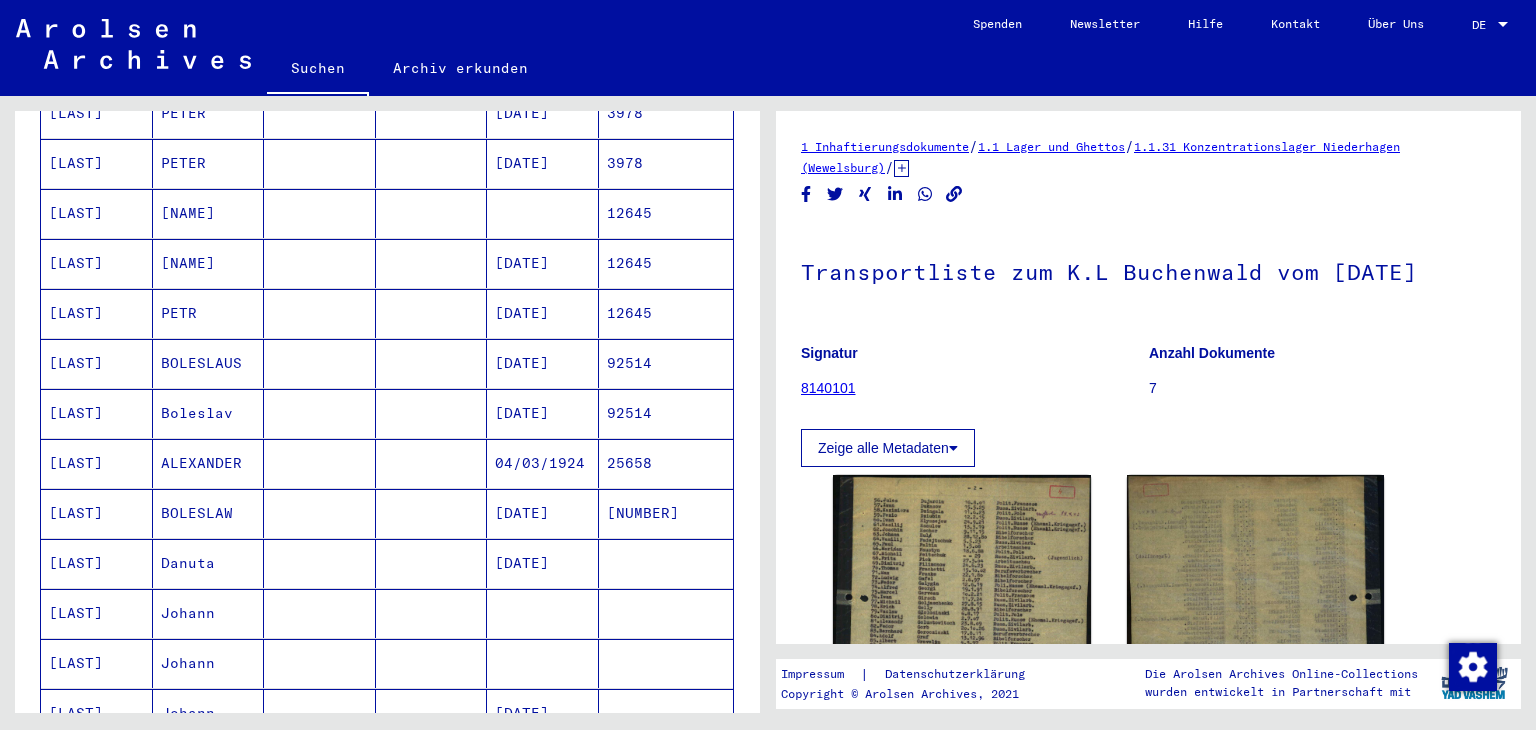 click at bounding box center [320, 463] 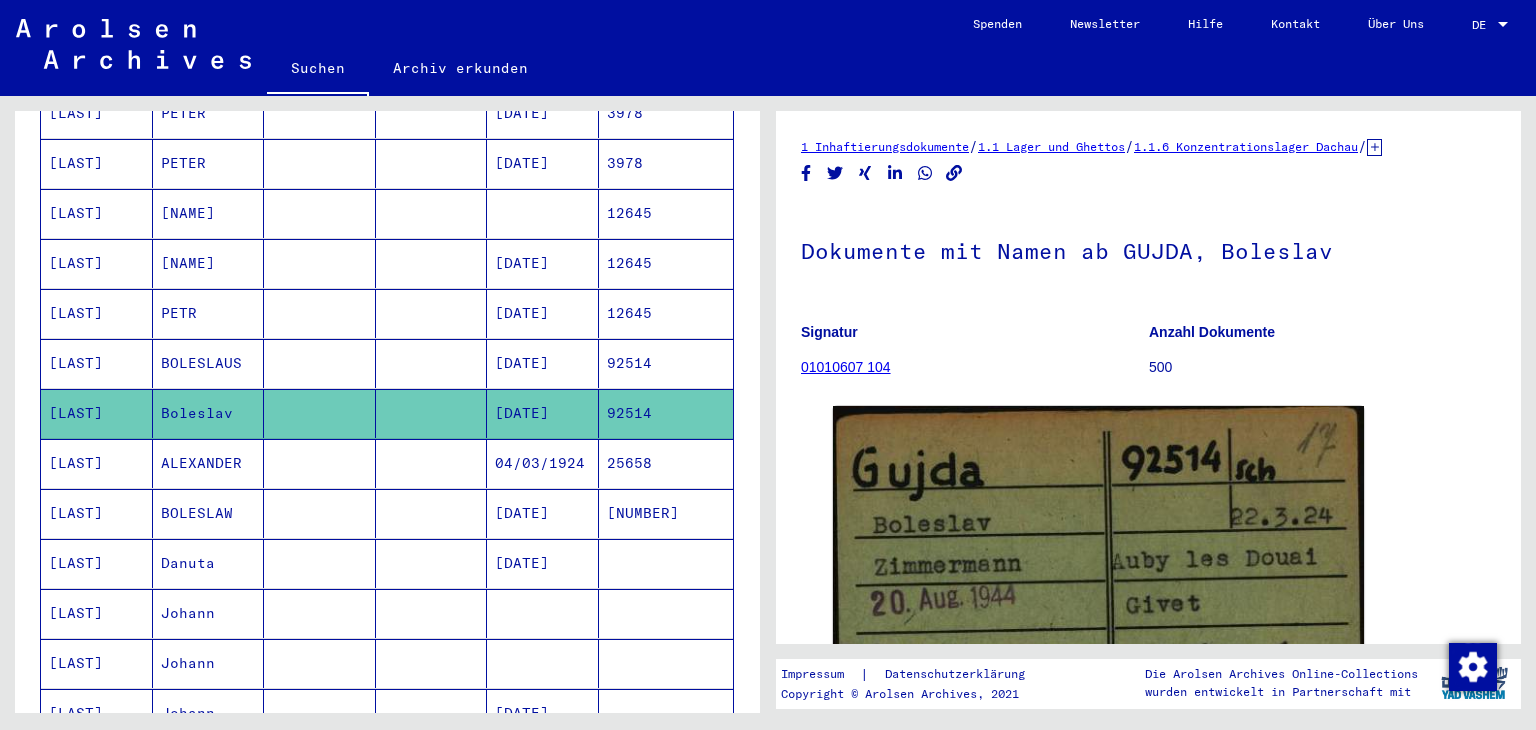 scroll, scrollTop: 0, scrollLeft: 0, axis: both 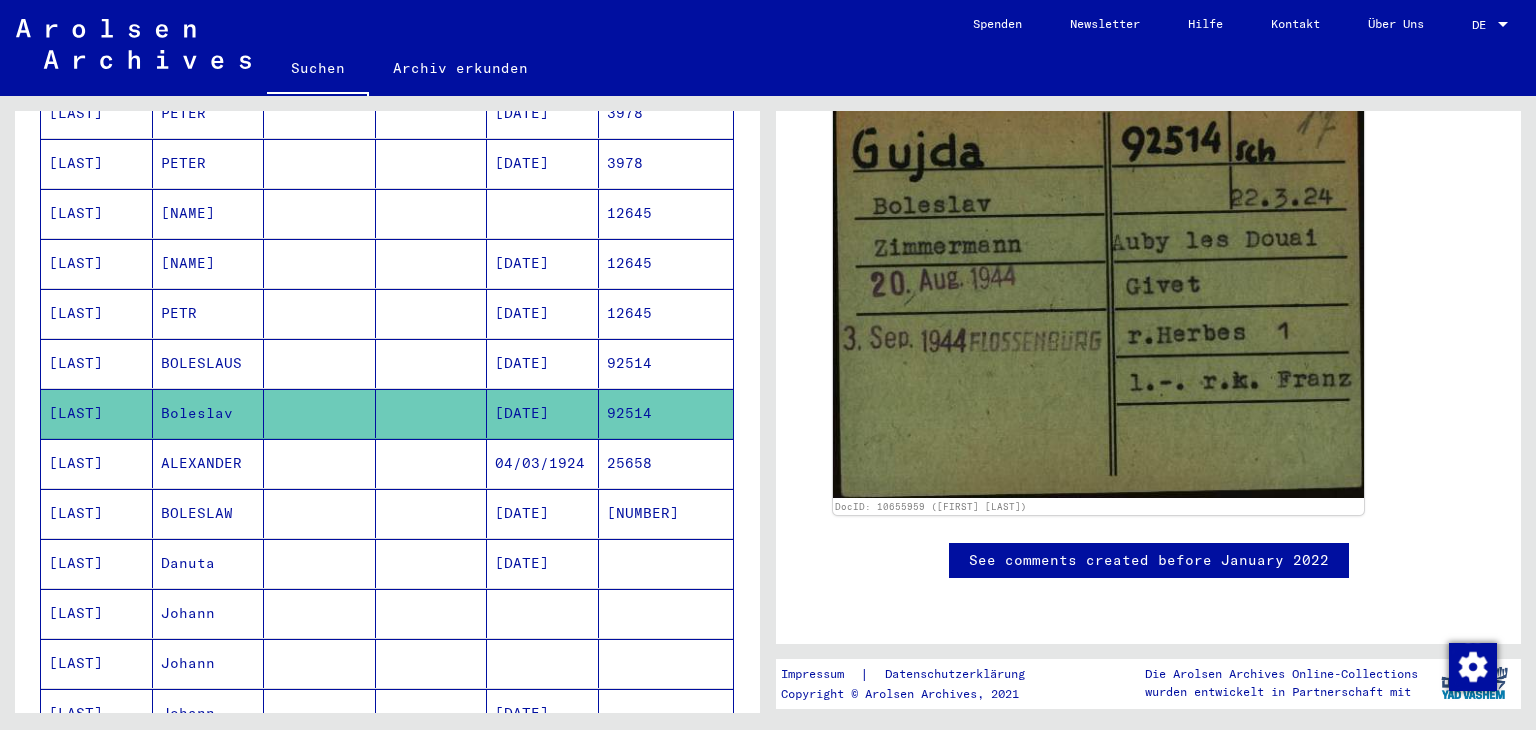 click at bounding box center (432, 413) 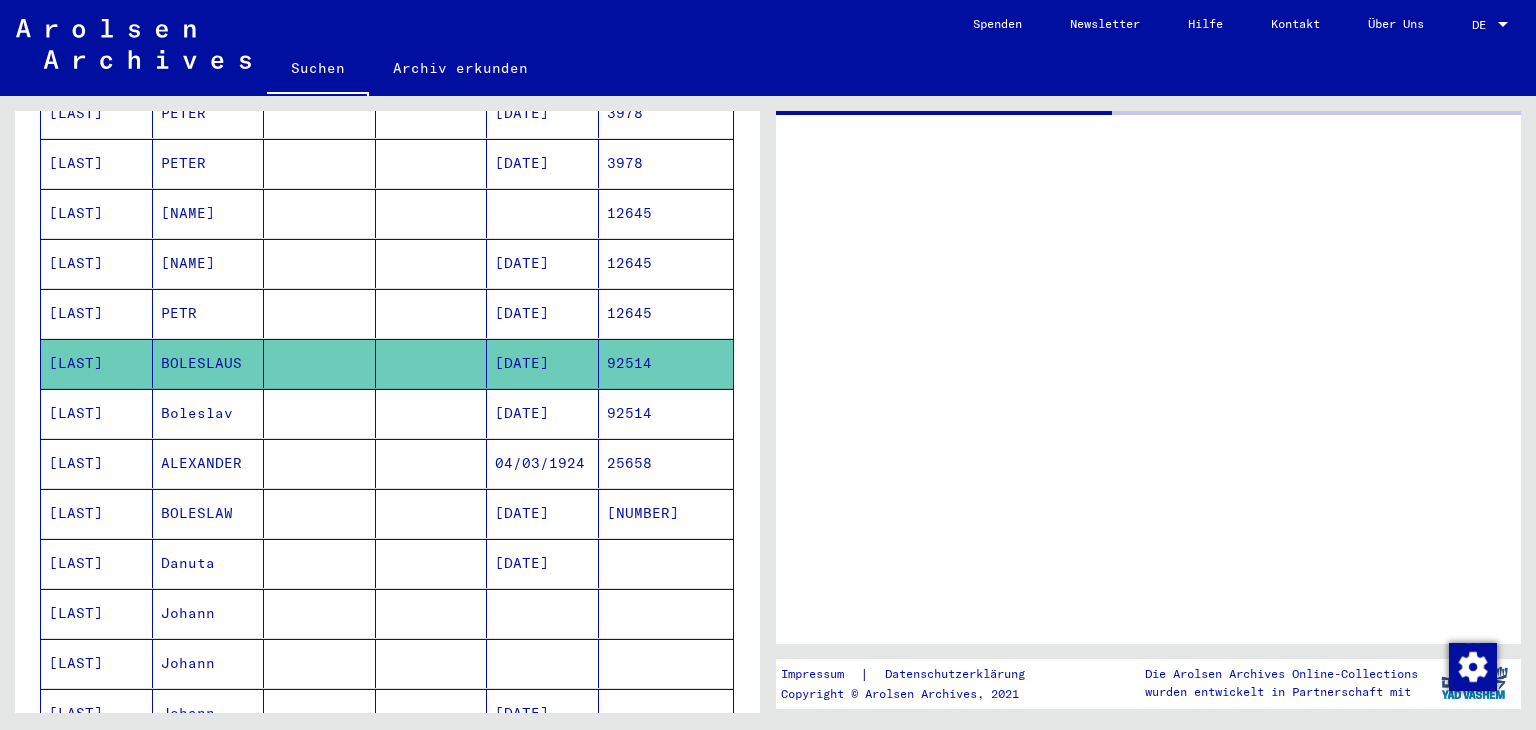scroll, scrollTop: 0, scrollLeft: 0, axis: both 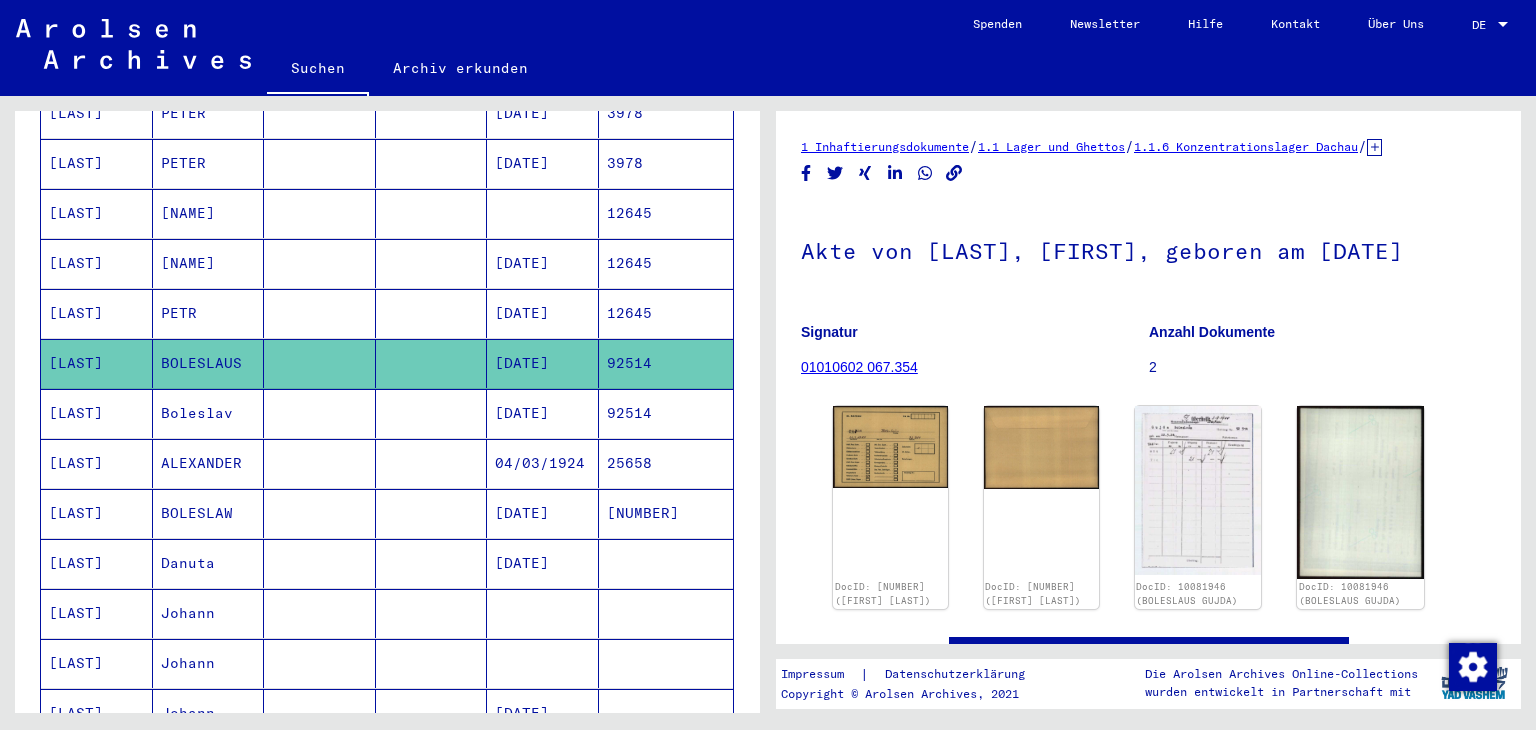 click on "[DATE]" at bounding box center [543, 563] 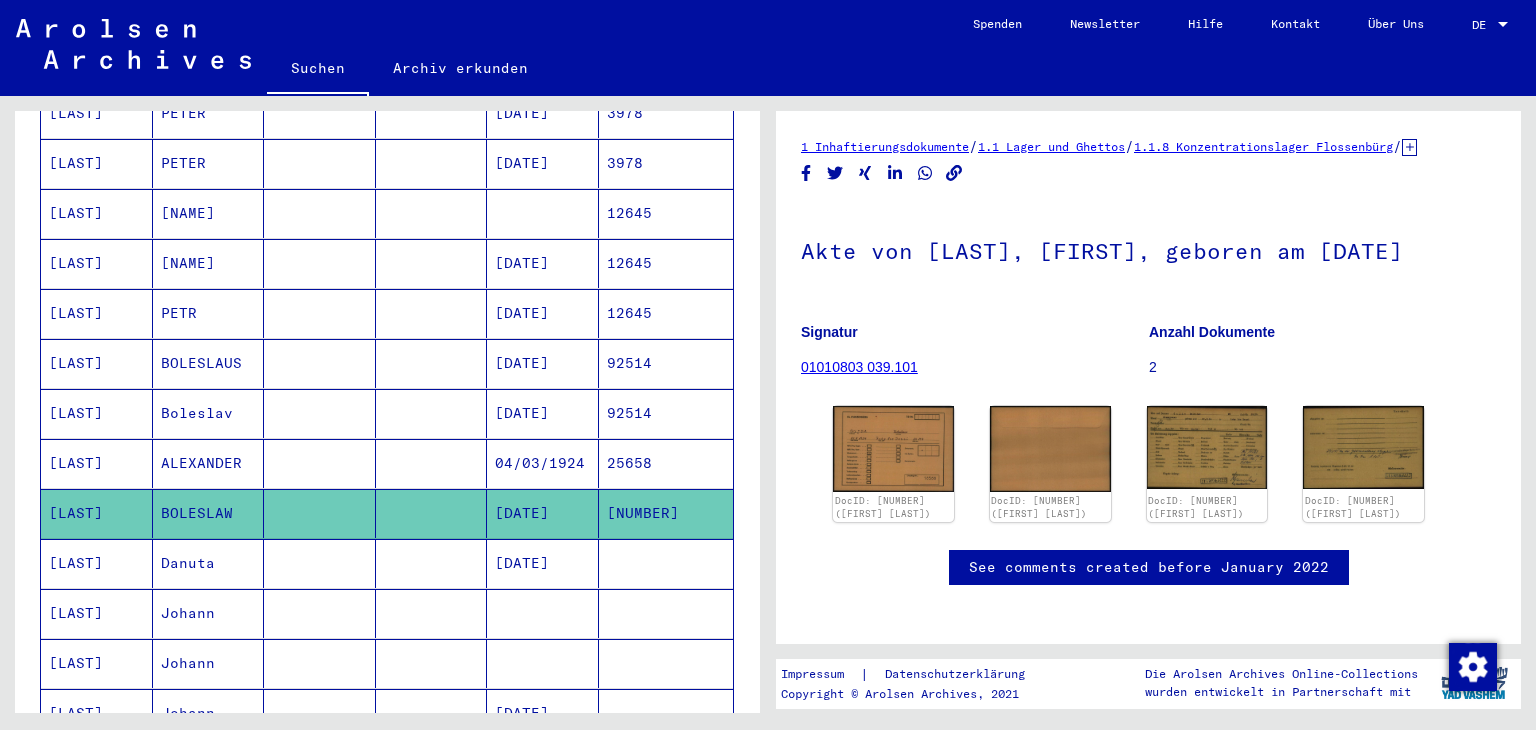 scroll, scrollTop: 0, scrollLeft: 0, axis: both 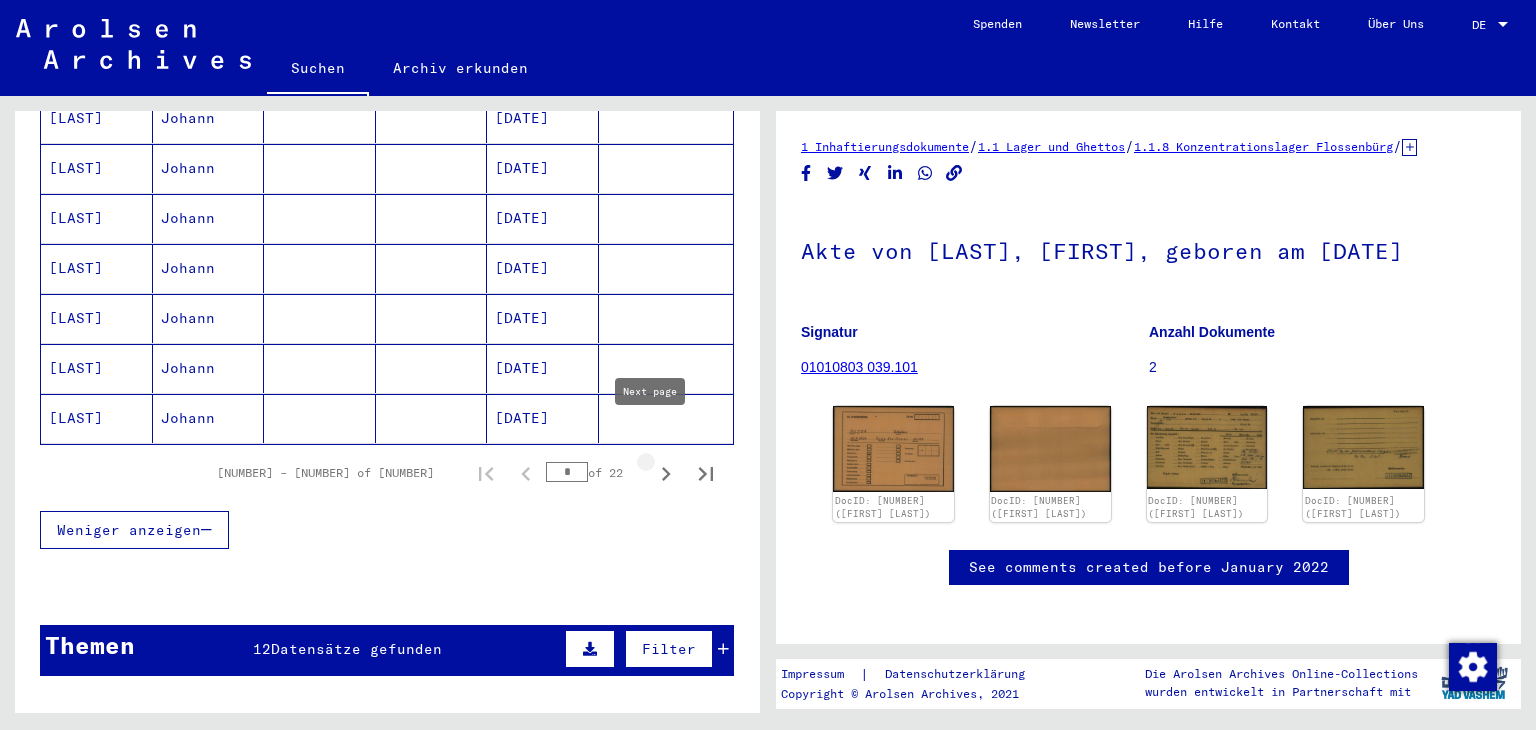 click 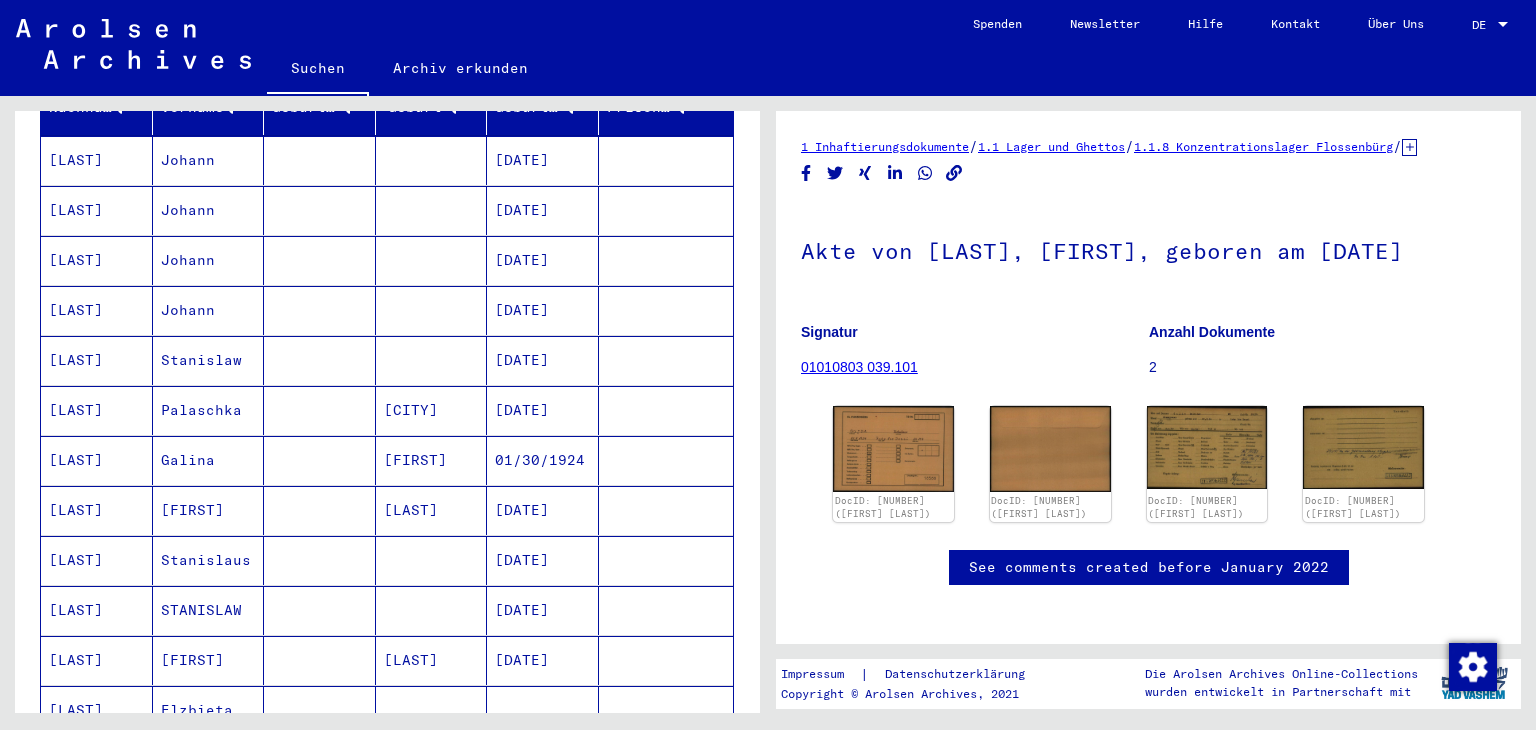 scroll, scrollTop: 0, scrollLeft: 0, axis: both 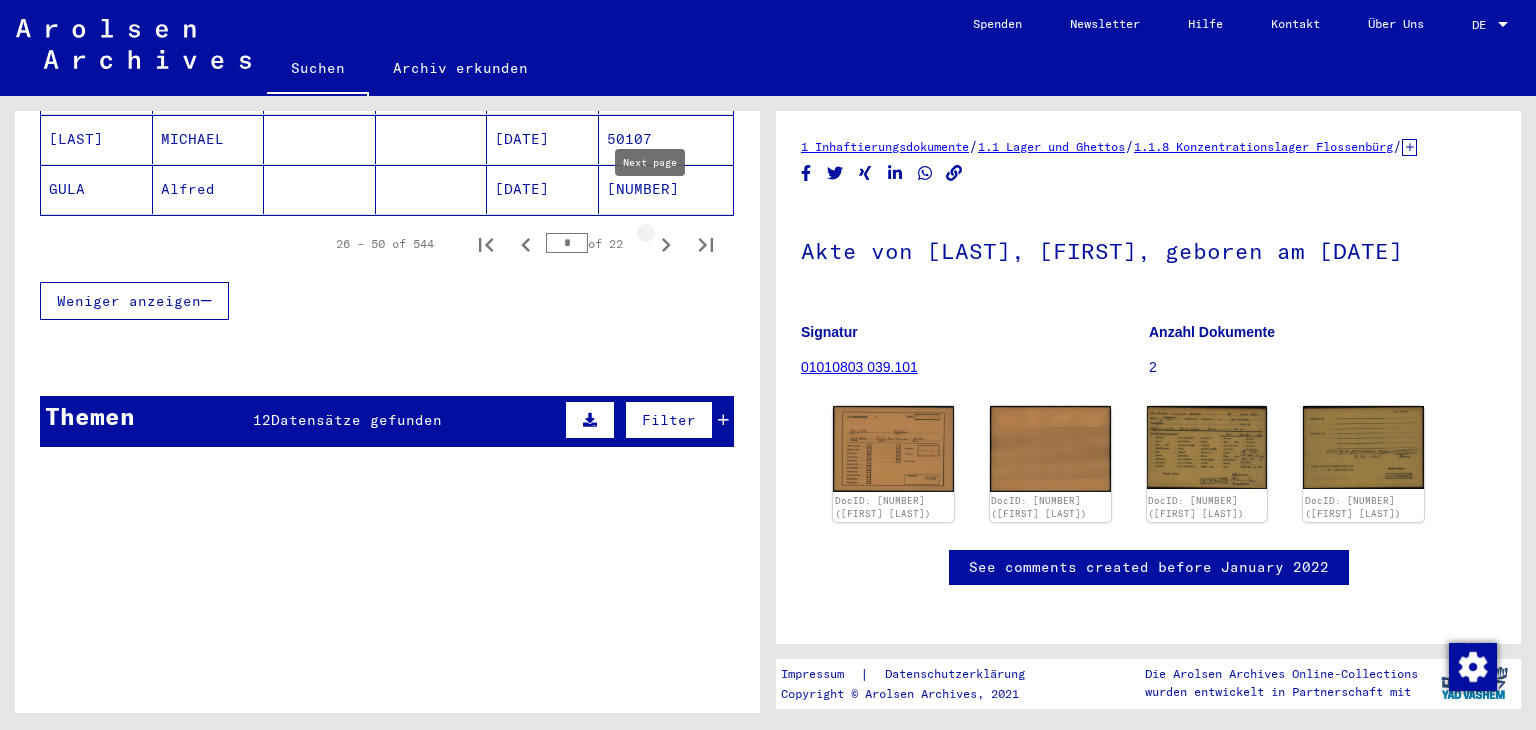 click 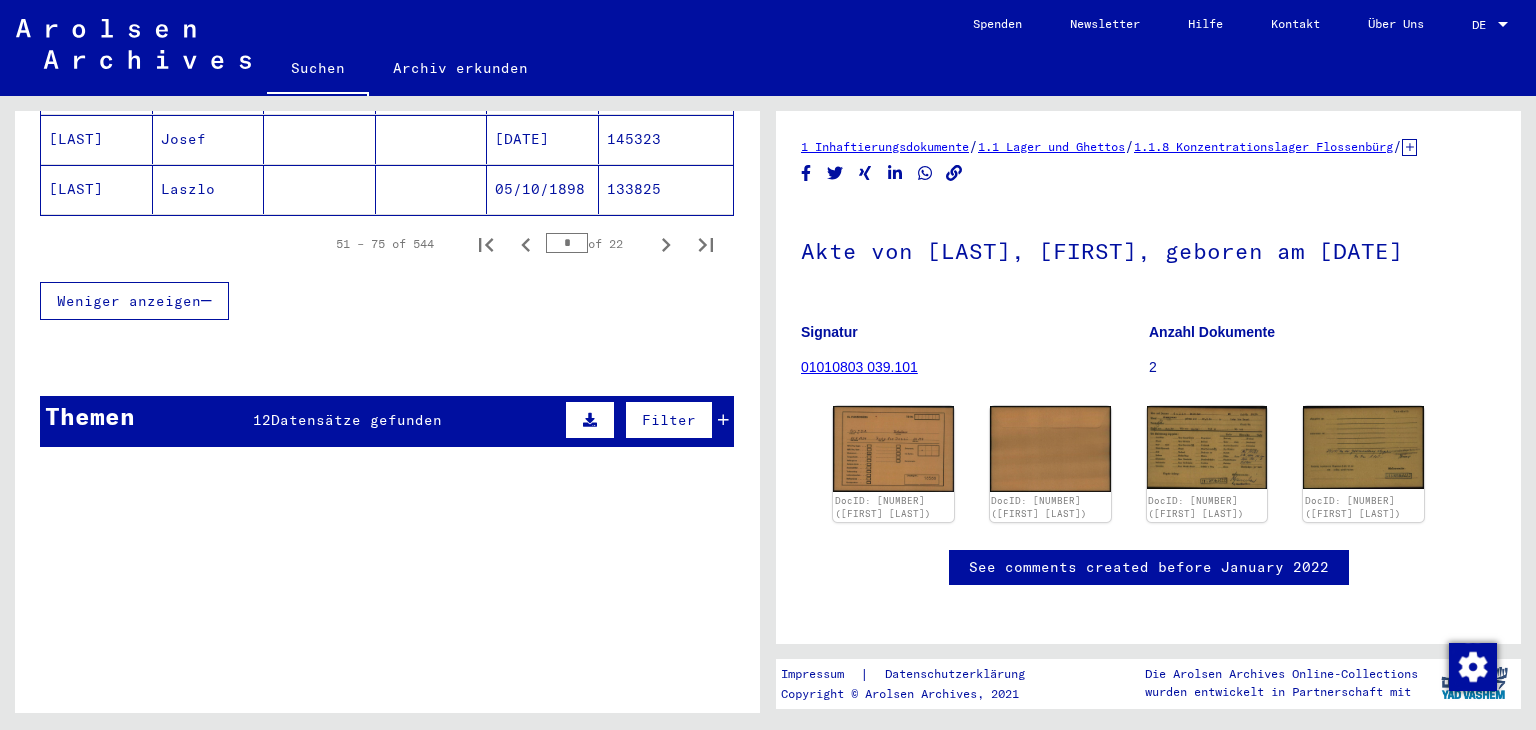 drag, startPoint x: 743, startPoint y: 604, endPoint x: 752, endPoint y: 613, distance: 12.727922 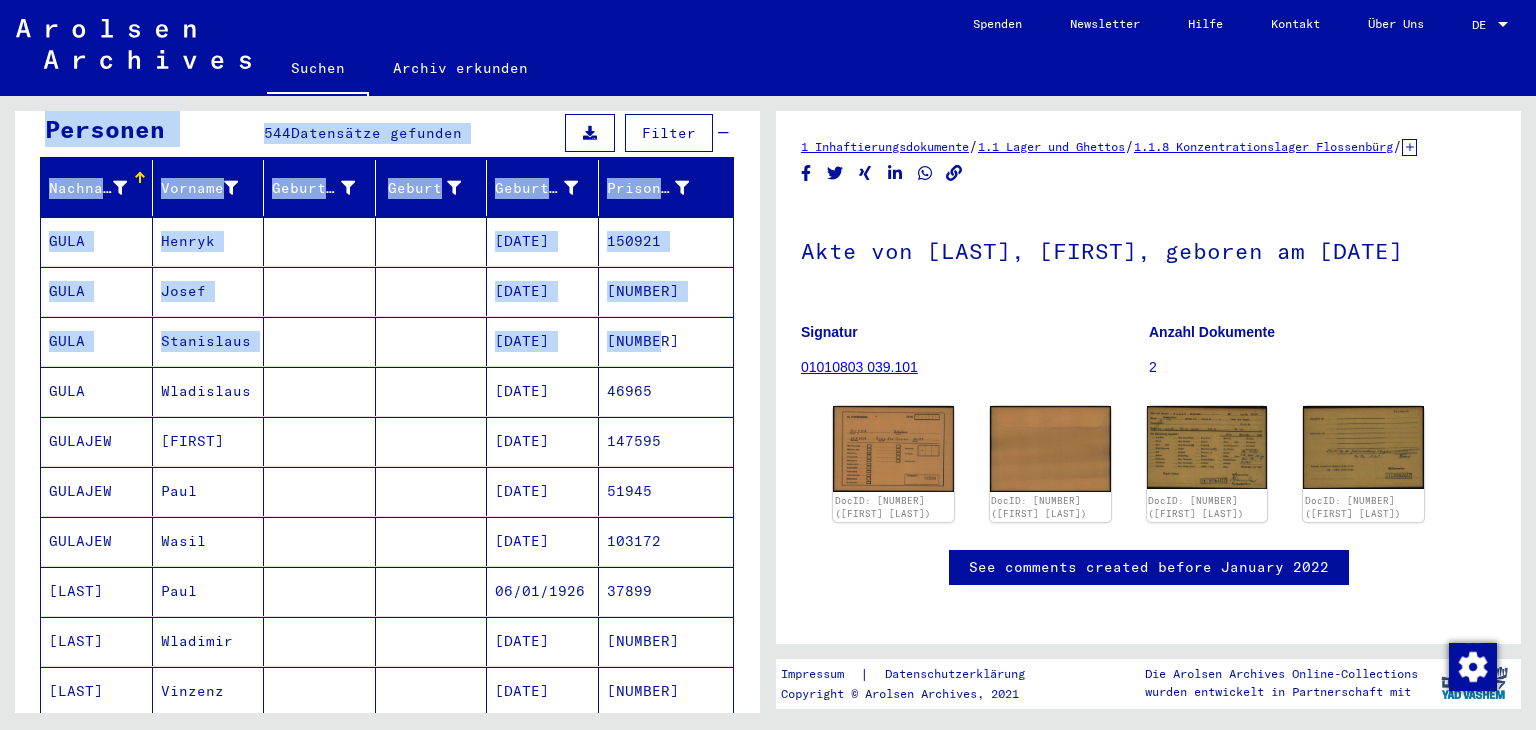 drag, startPoint x: 730, startPoint y: 299, endPoint x: 720, endPoint y: 117, distance: 182.27452 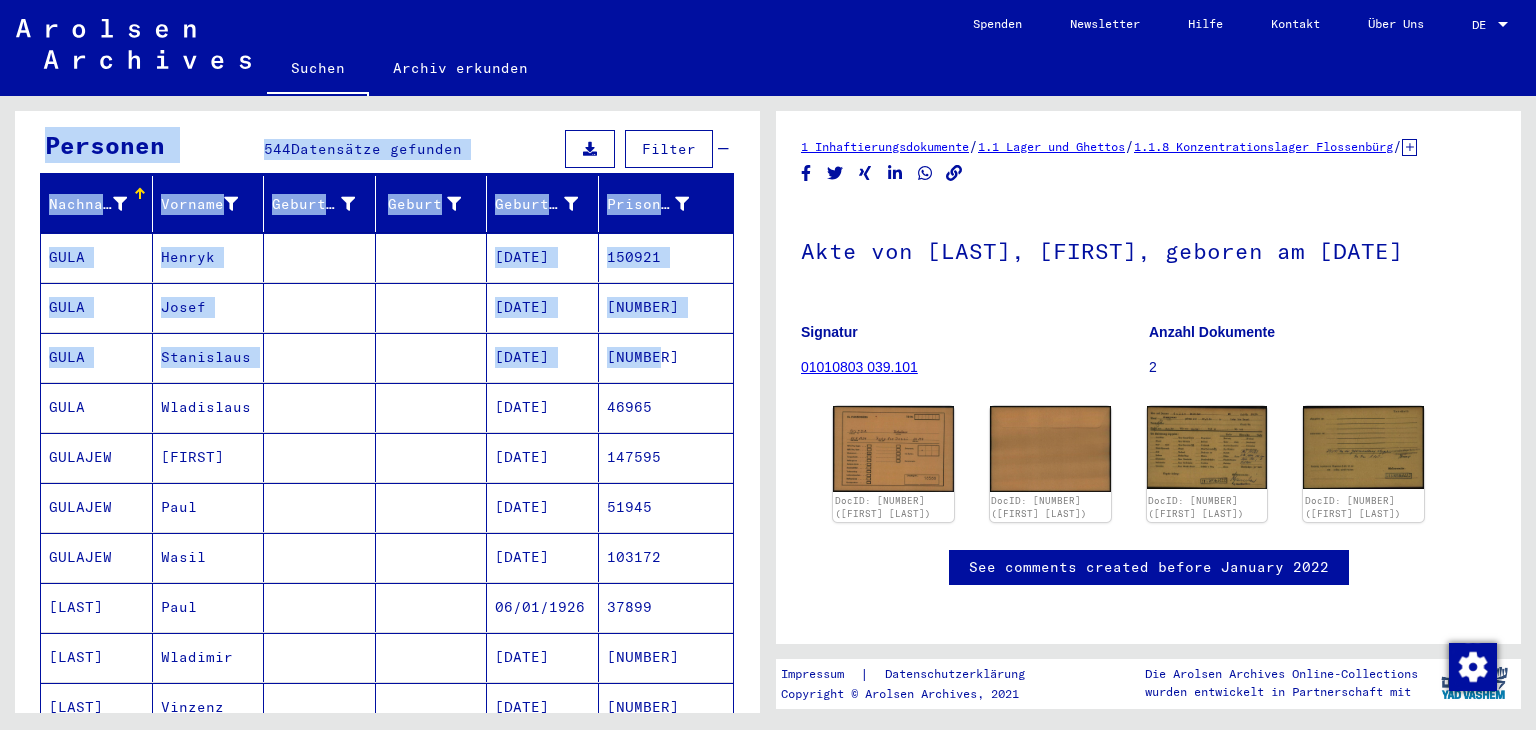 scroll, scrollTop: 0, scrollLeft: 0, axis: both 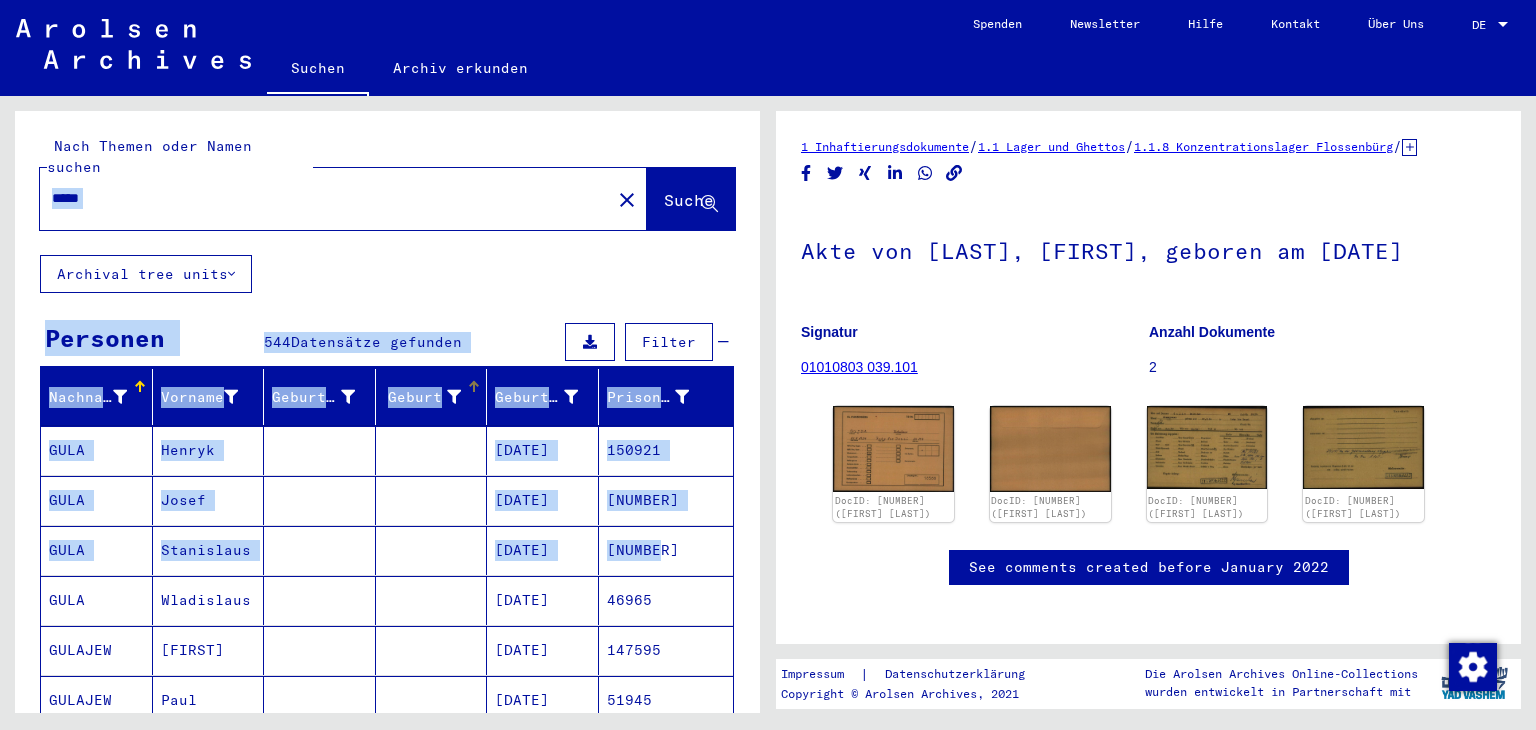 click on "Geburt‏" at bounding box center (423, 397) 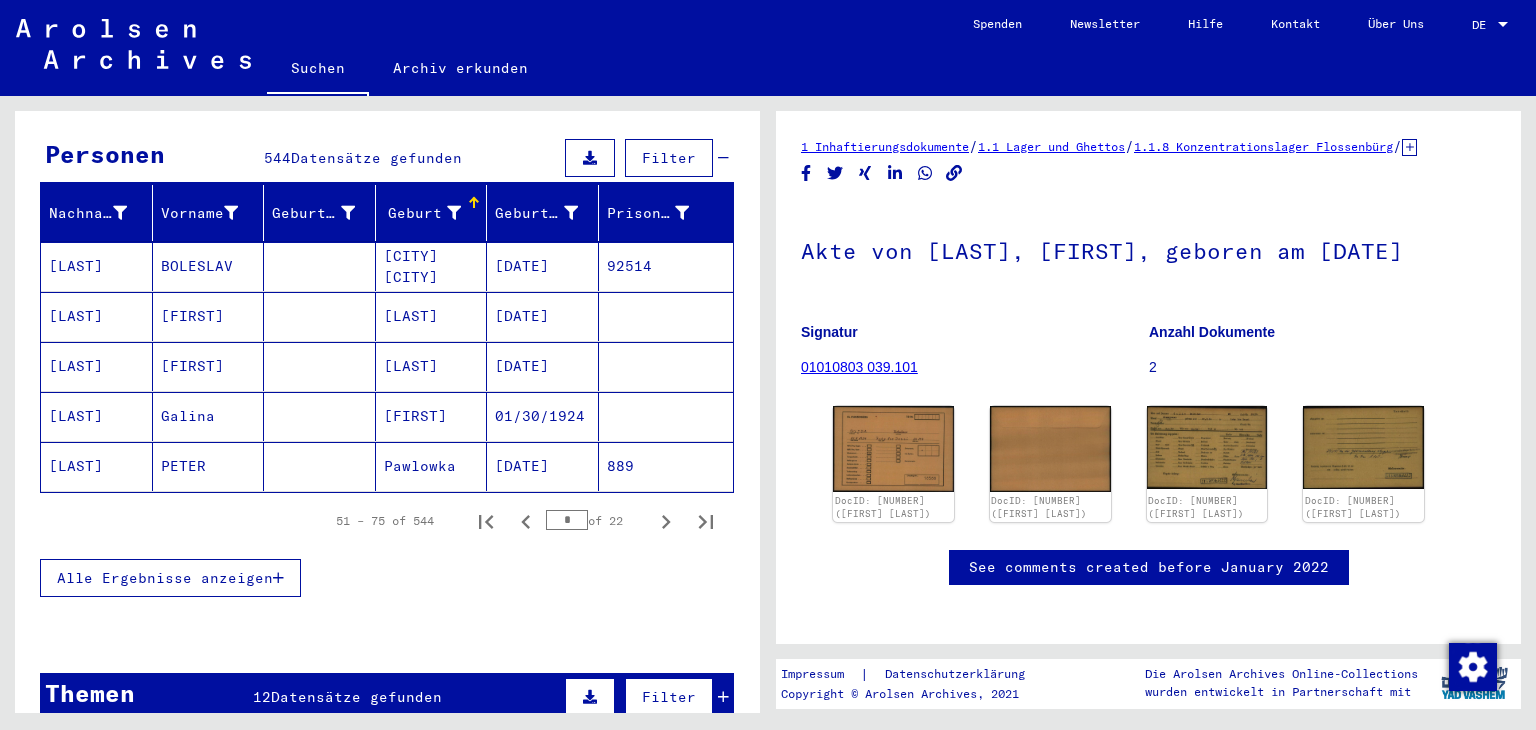 scroll, scrollTop: 187, scrollLeft: 0, axis: vertical 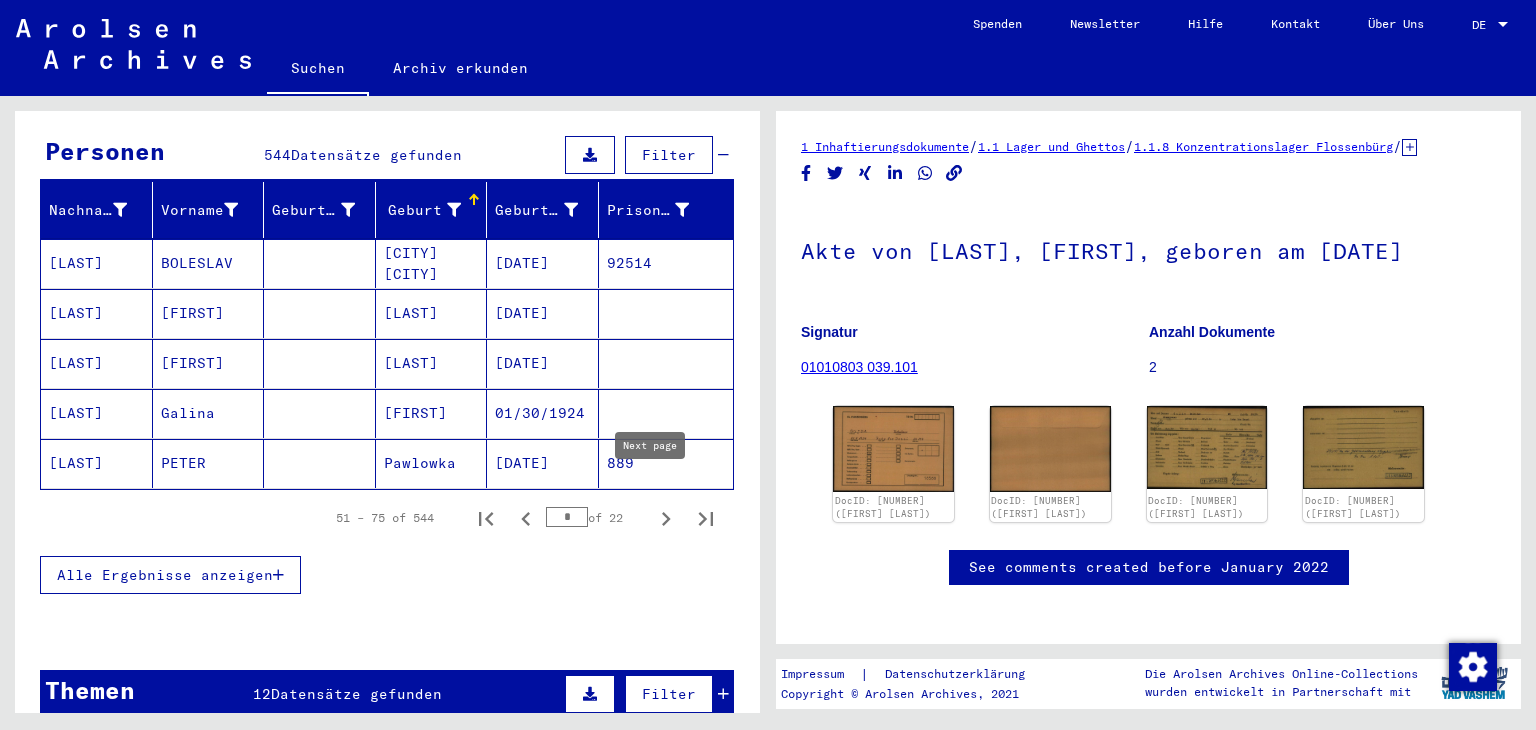 click 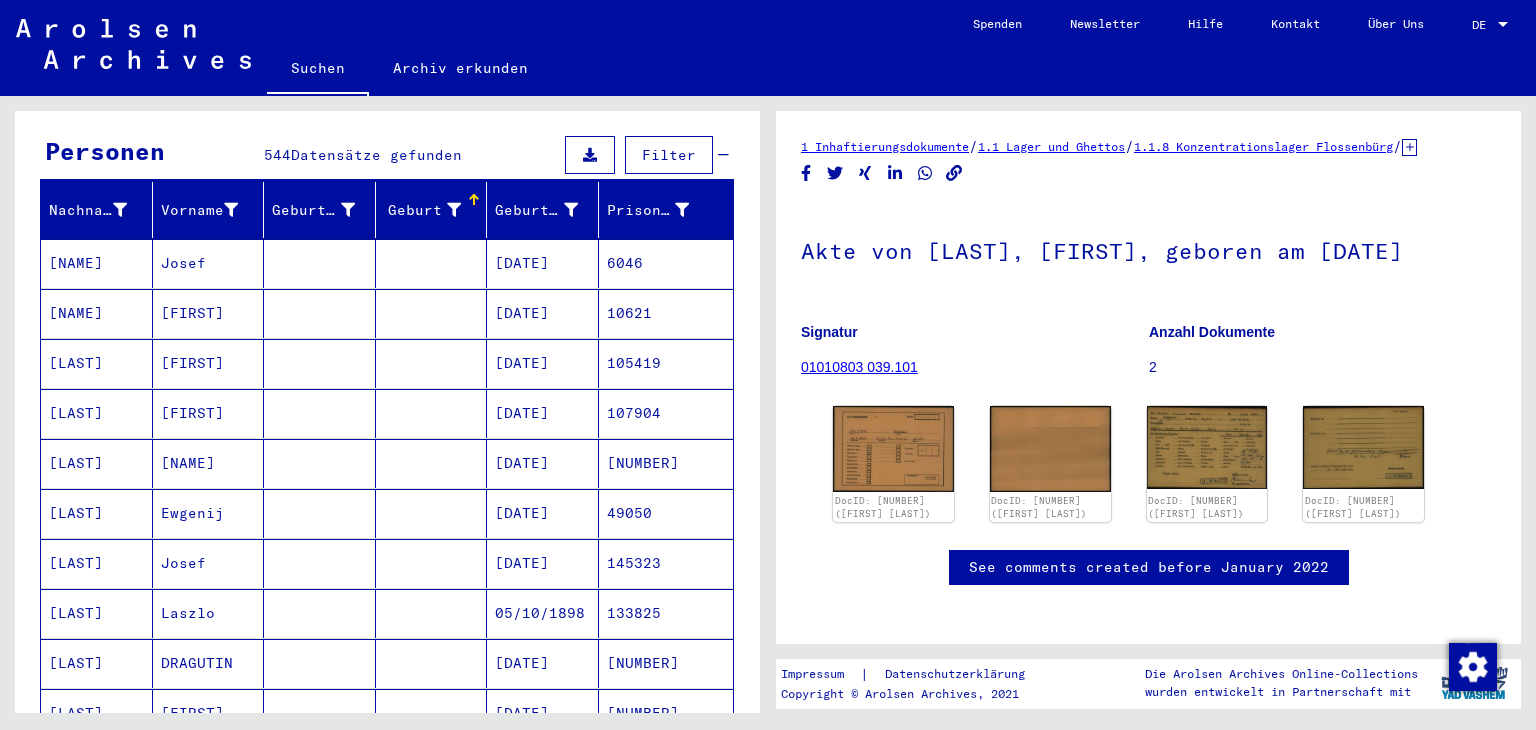 scroll, scrollTop: 0, scrollLeft: 0, axis: both 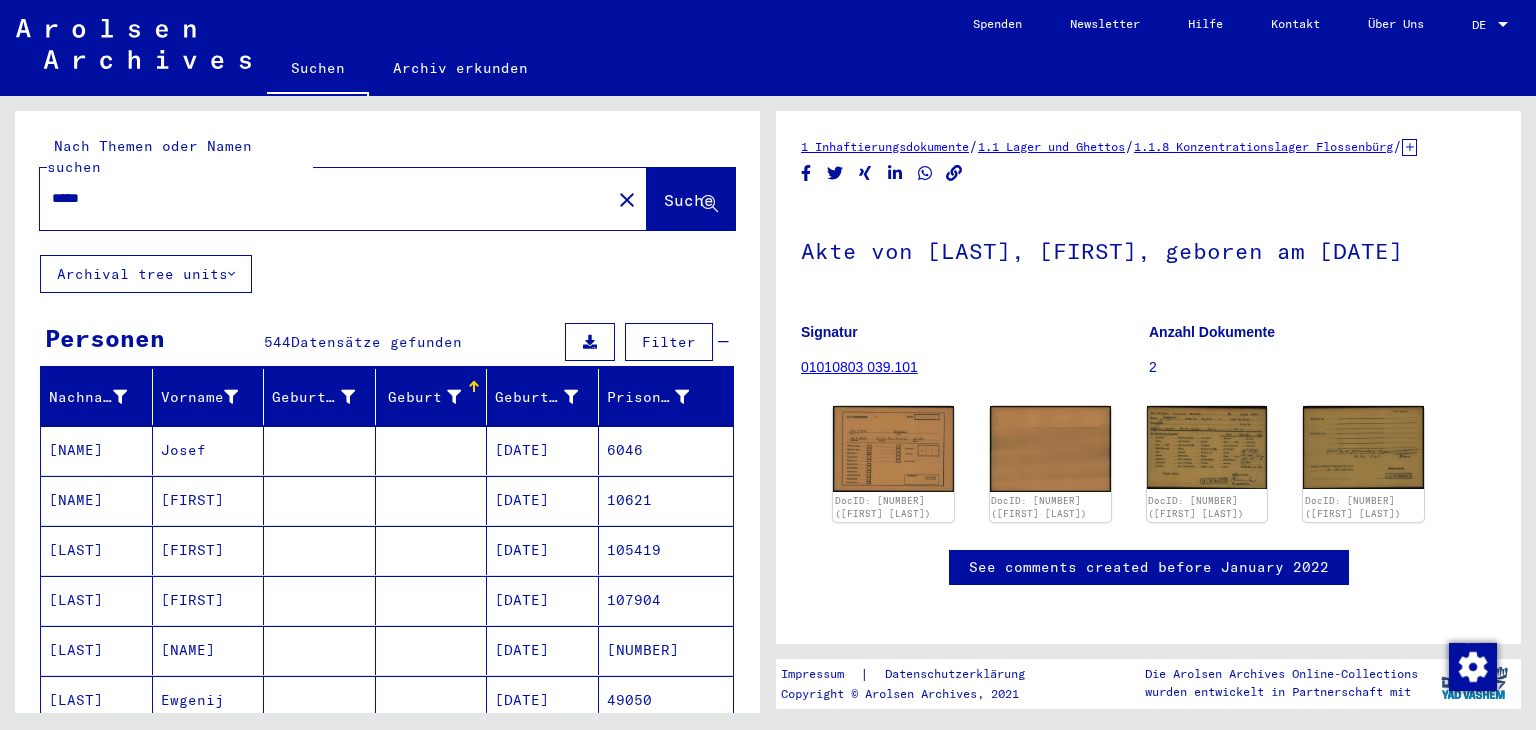 click on "*****" at bounding box center (325, 198) 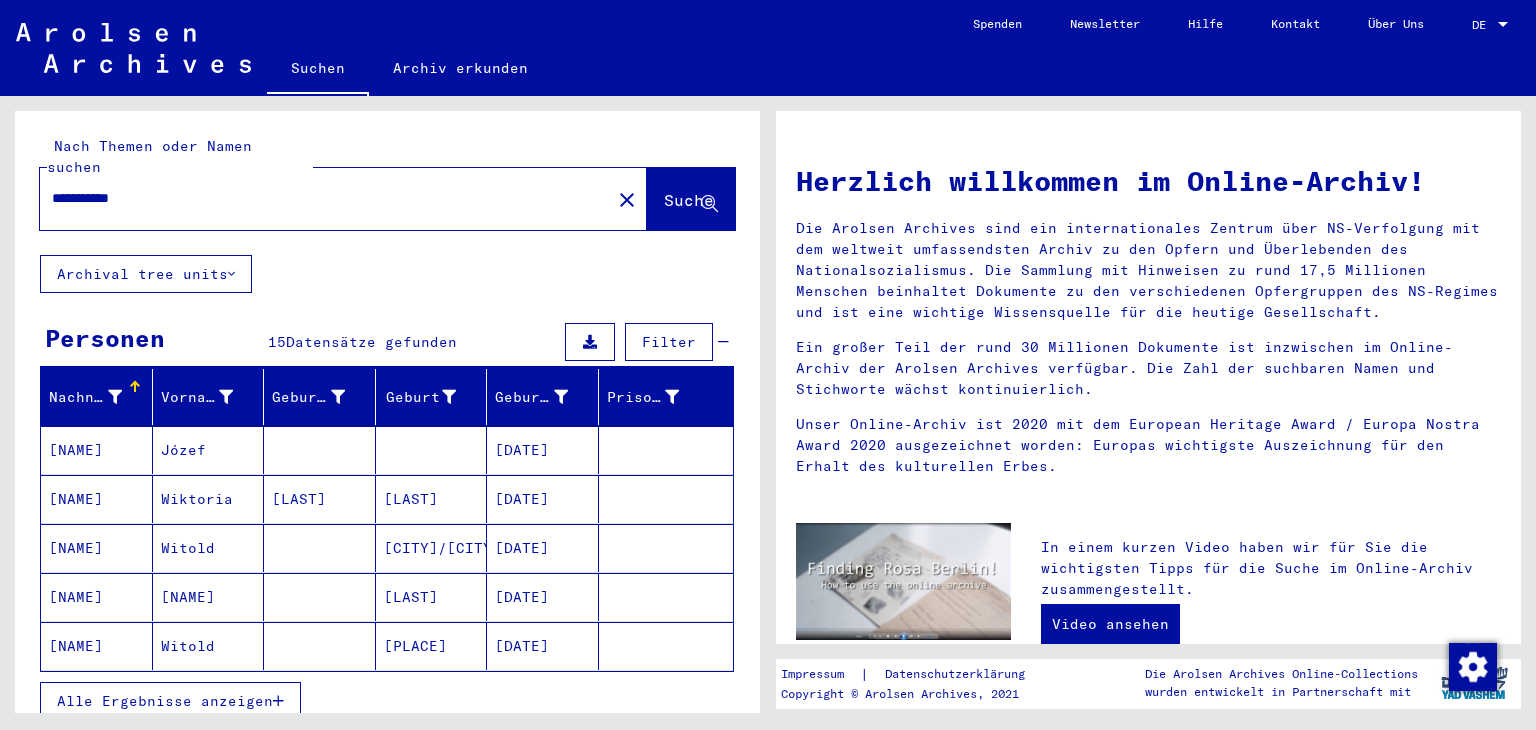 click at bounding box center (320, 499) 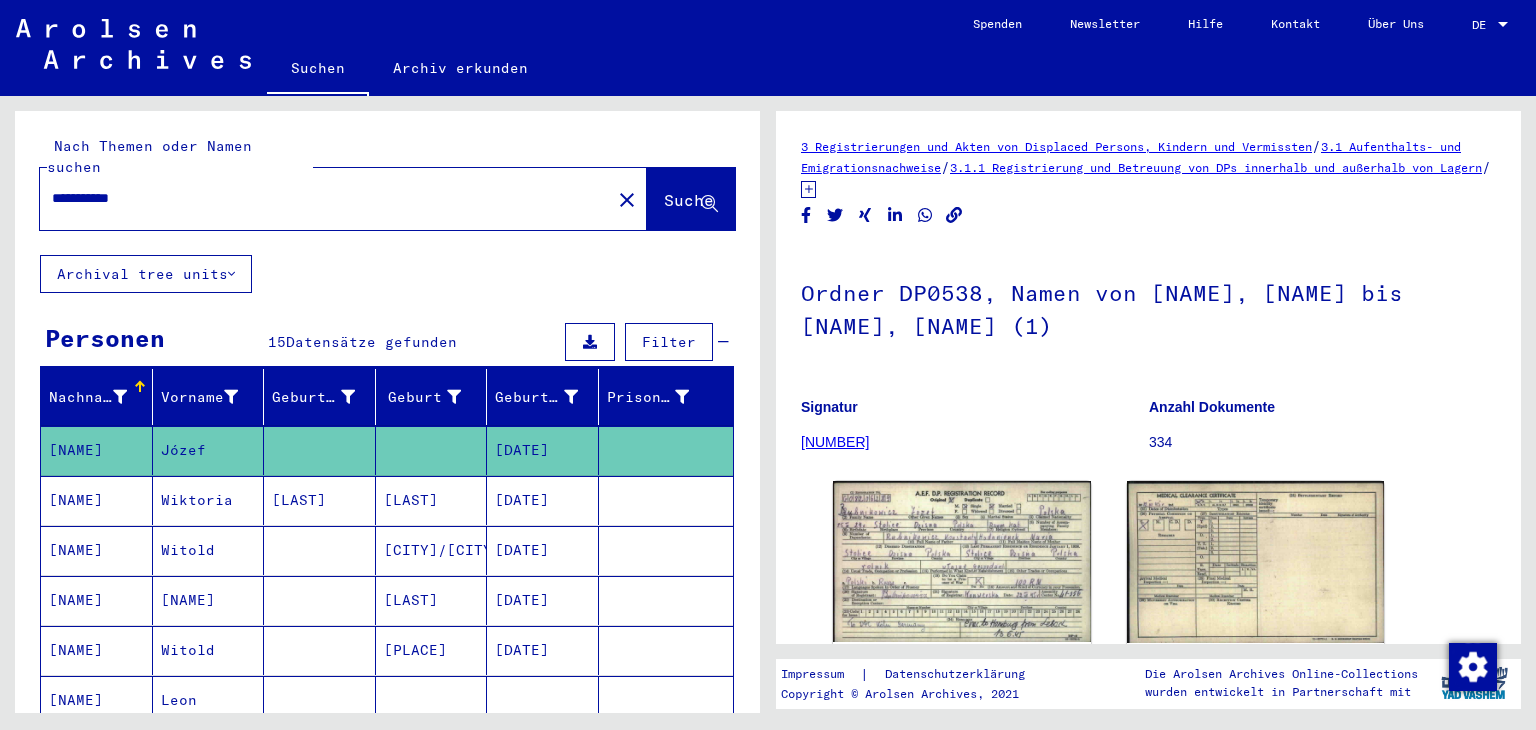 scroll, scrollTop: 0, scrollLeft: 0, axis: both 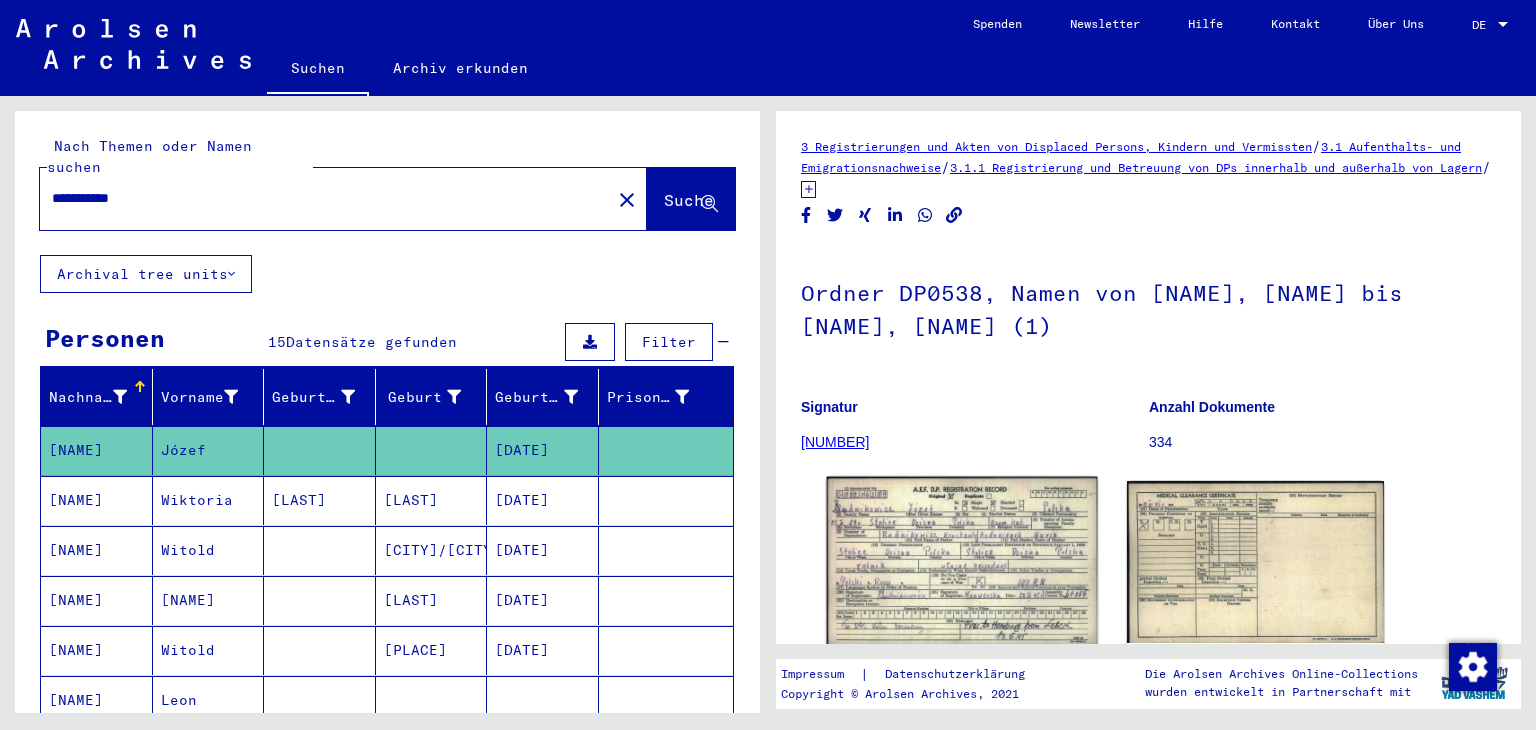 click 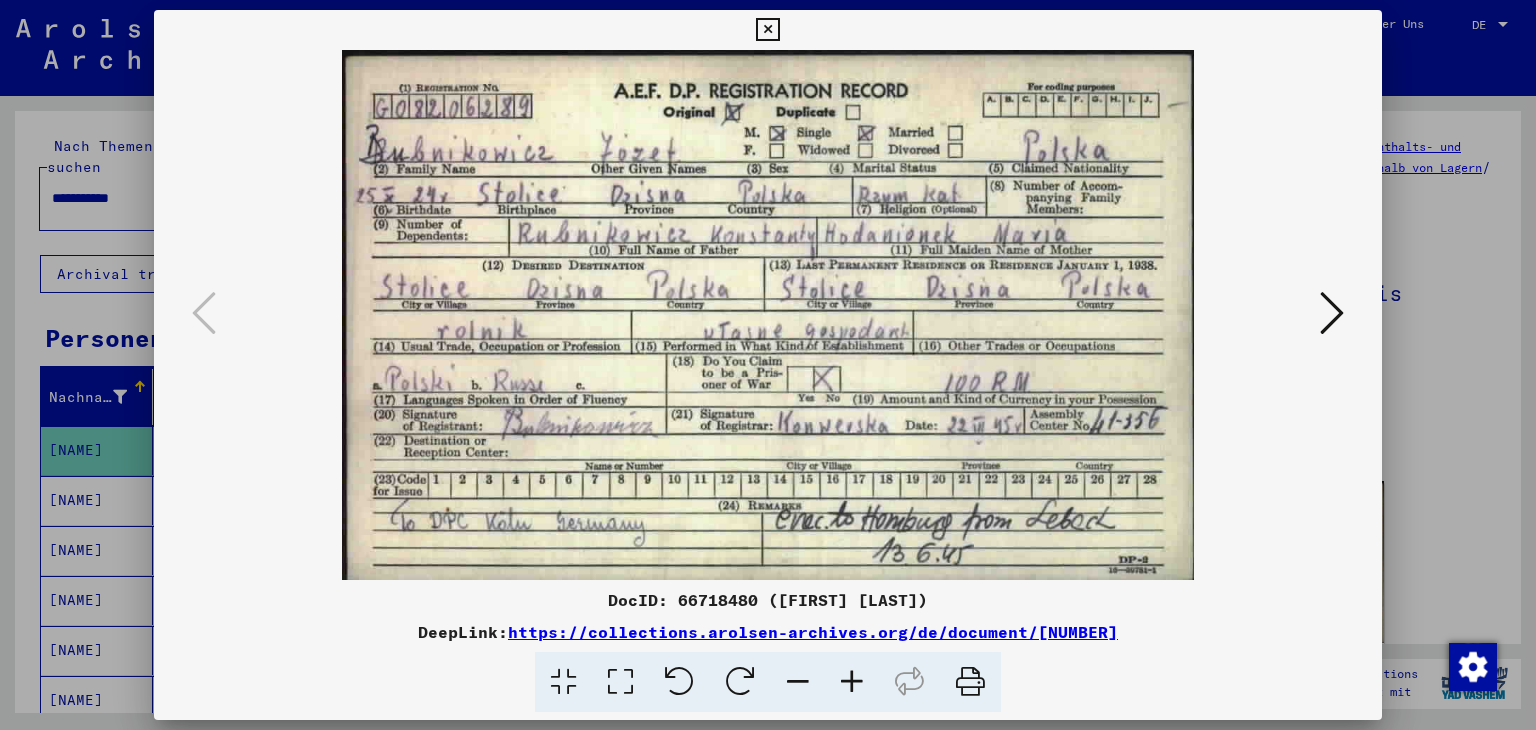 click at bounding box center [768, 365] 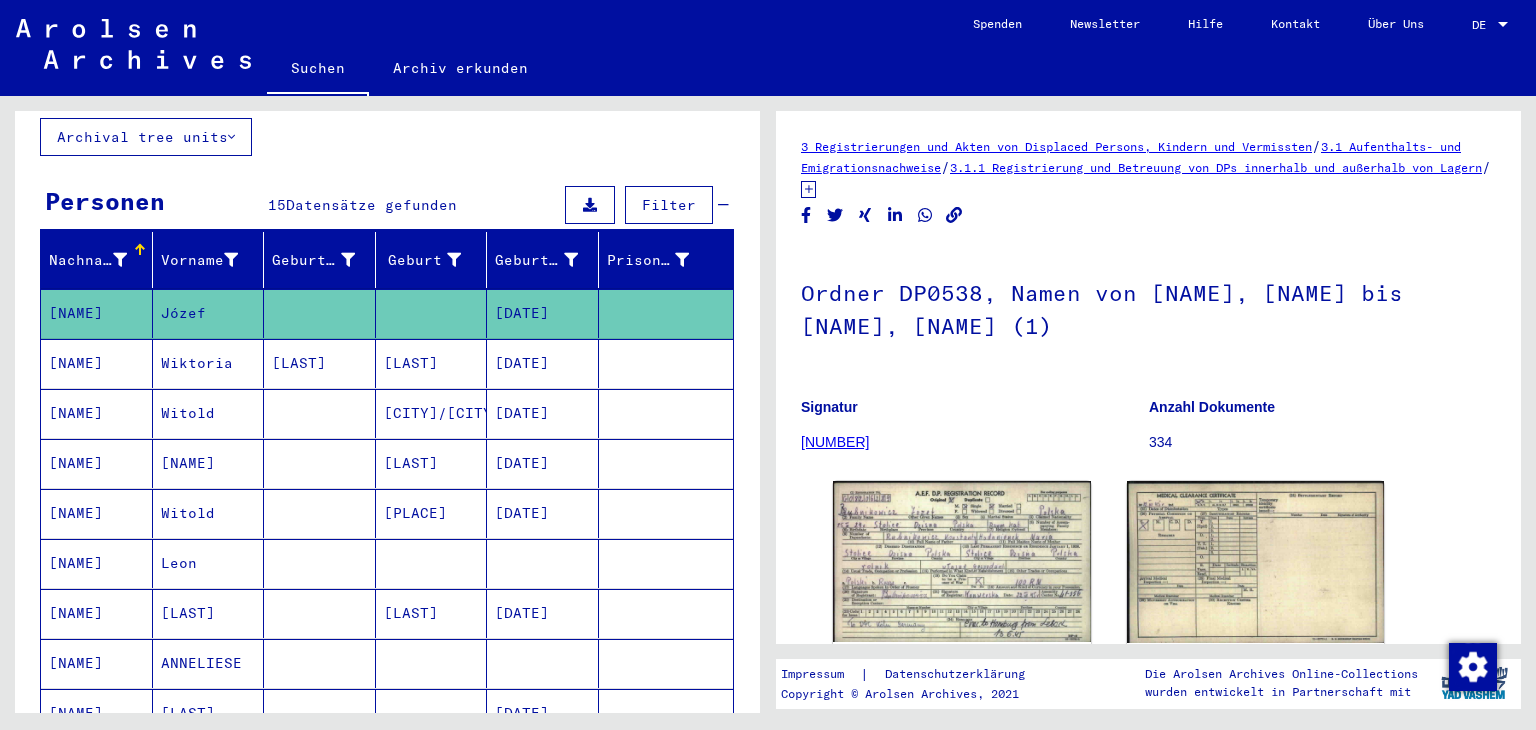scroll, scrollTop: 140, scrollLeft: 0, axis: vertical 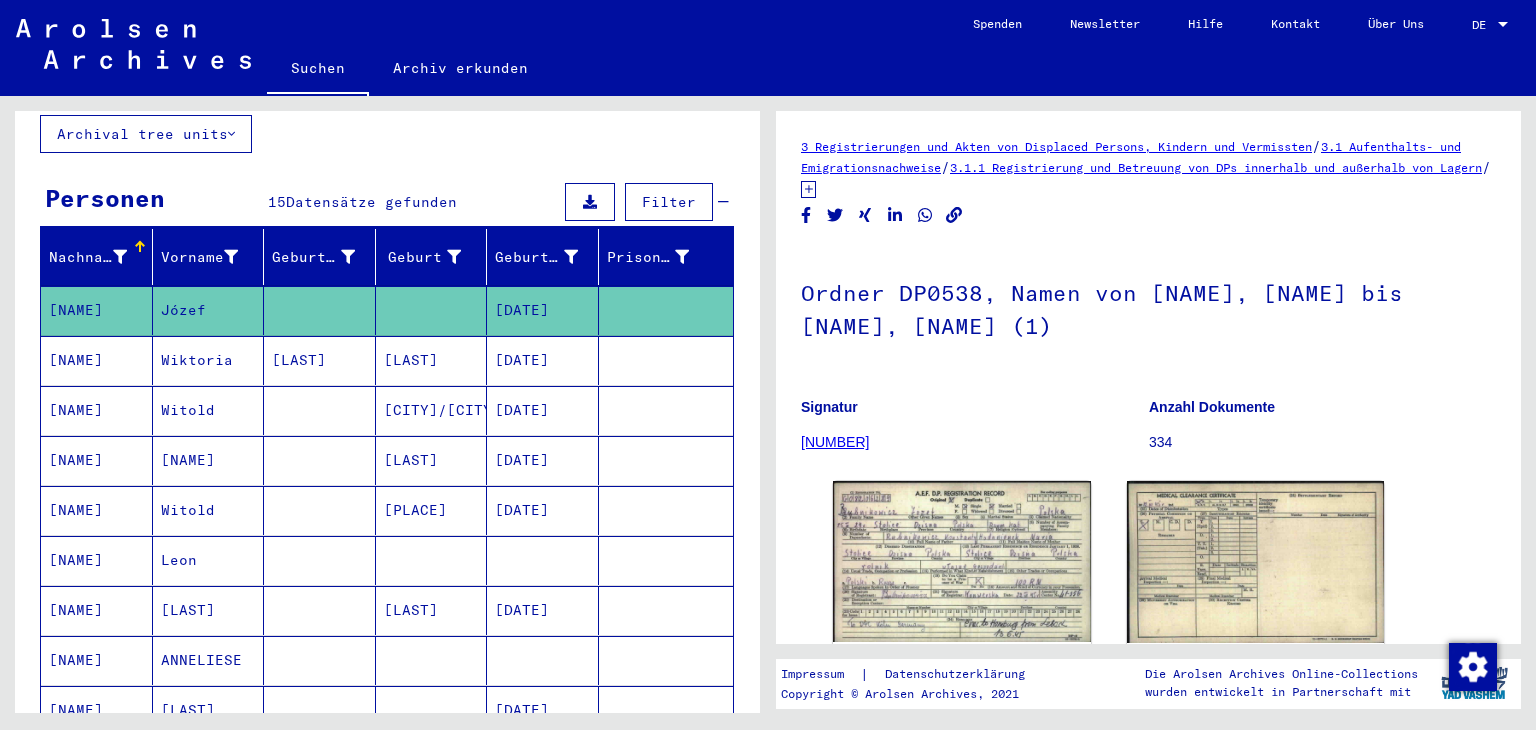 click at bounding box center [320, 660] 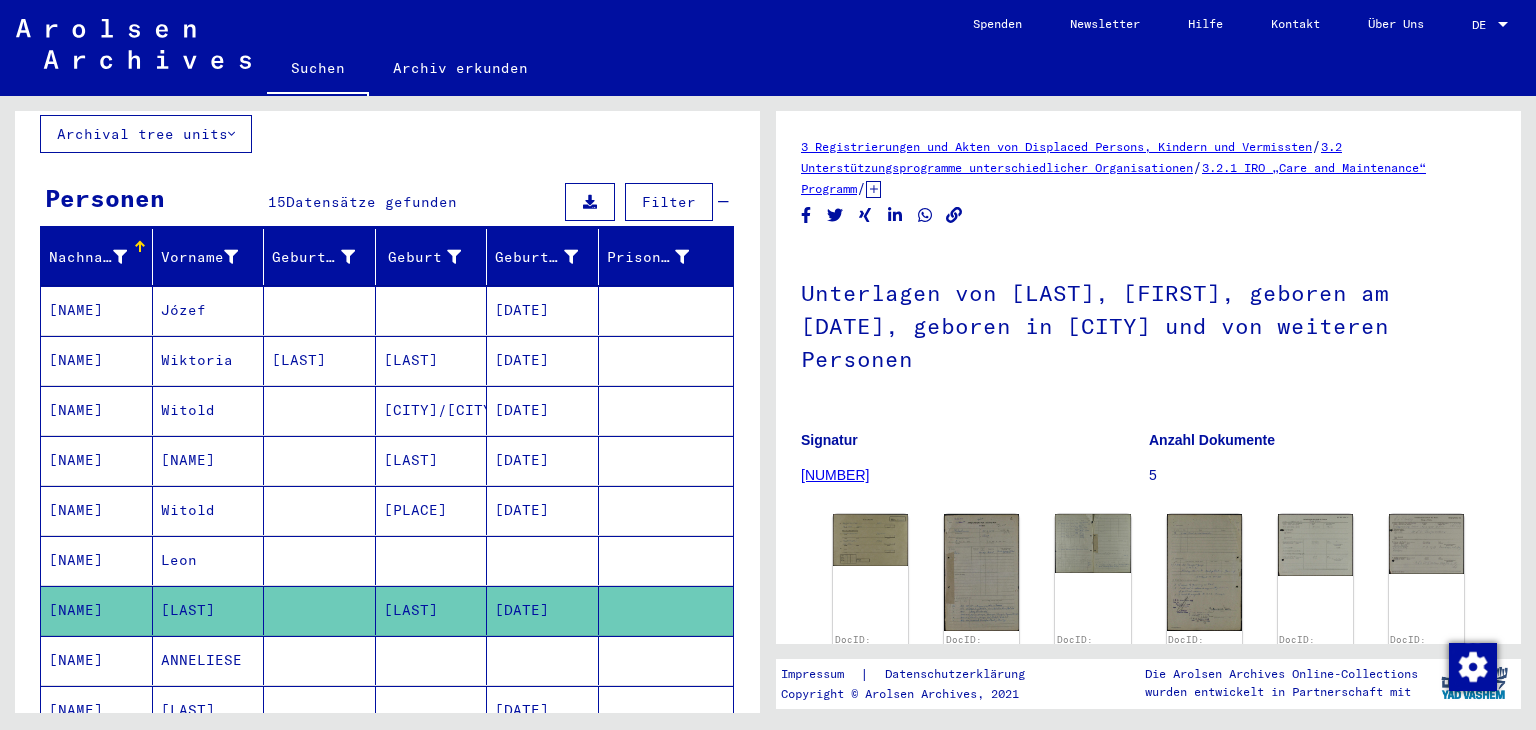 scroll, scrollTop: 0, scrollLeft: 0, axis: both 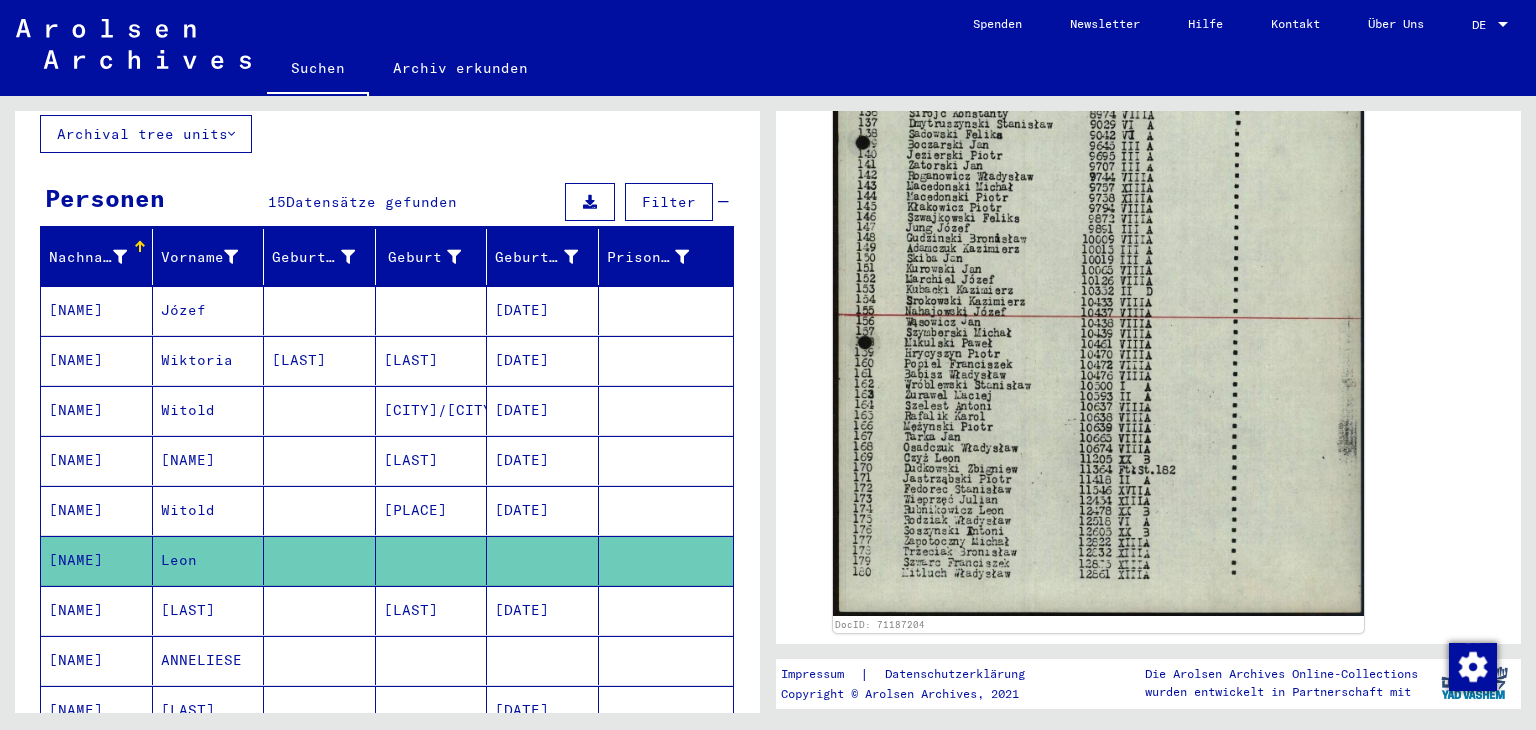 click at bounding box center [320, 660] 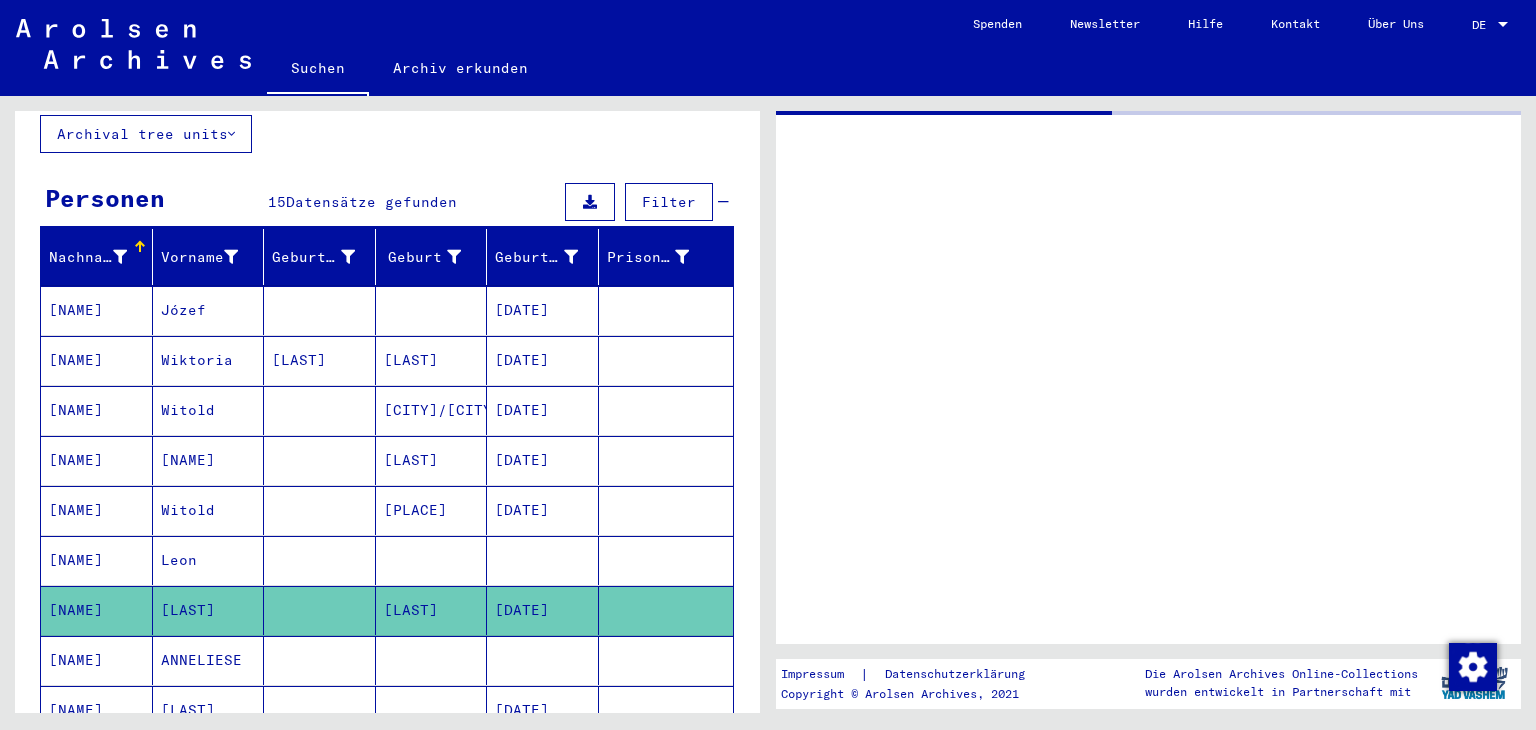 scroll, scrollTop: 0, scrollLeft: 0, axis: both 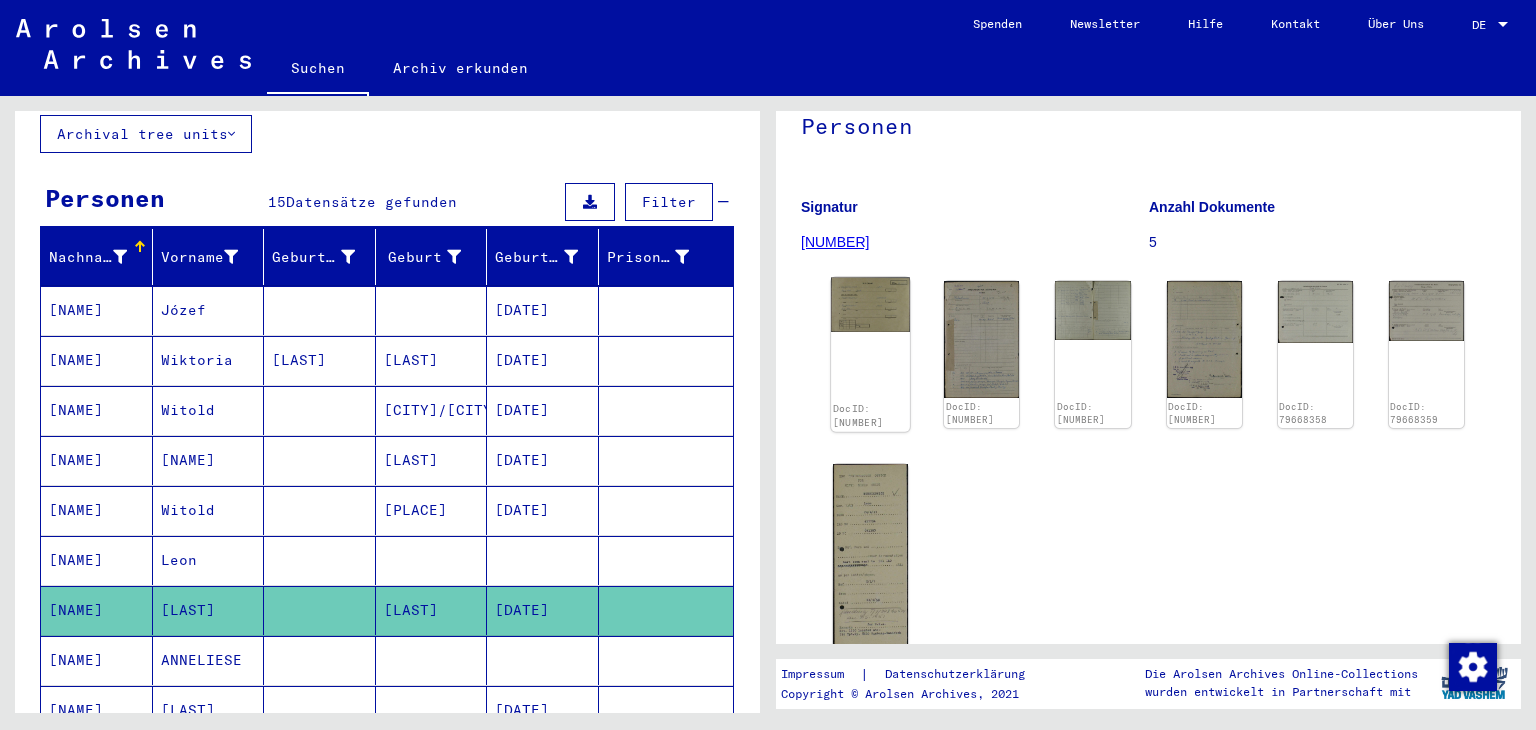 click 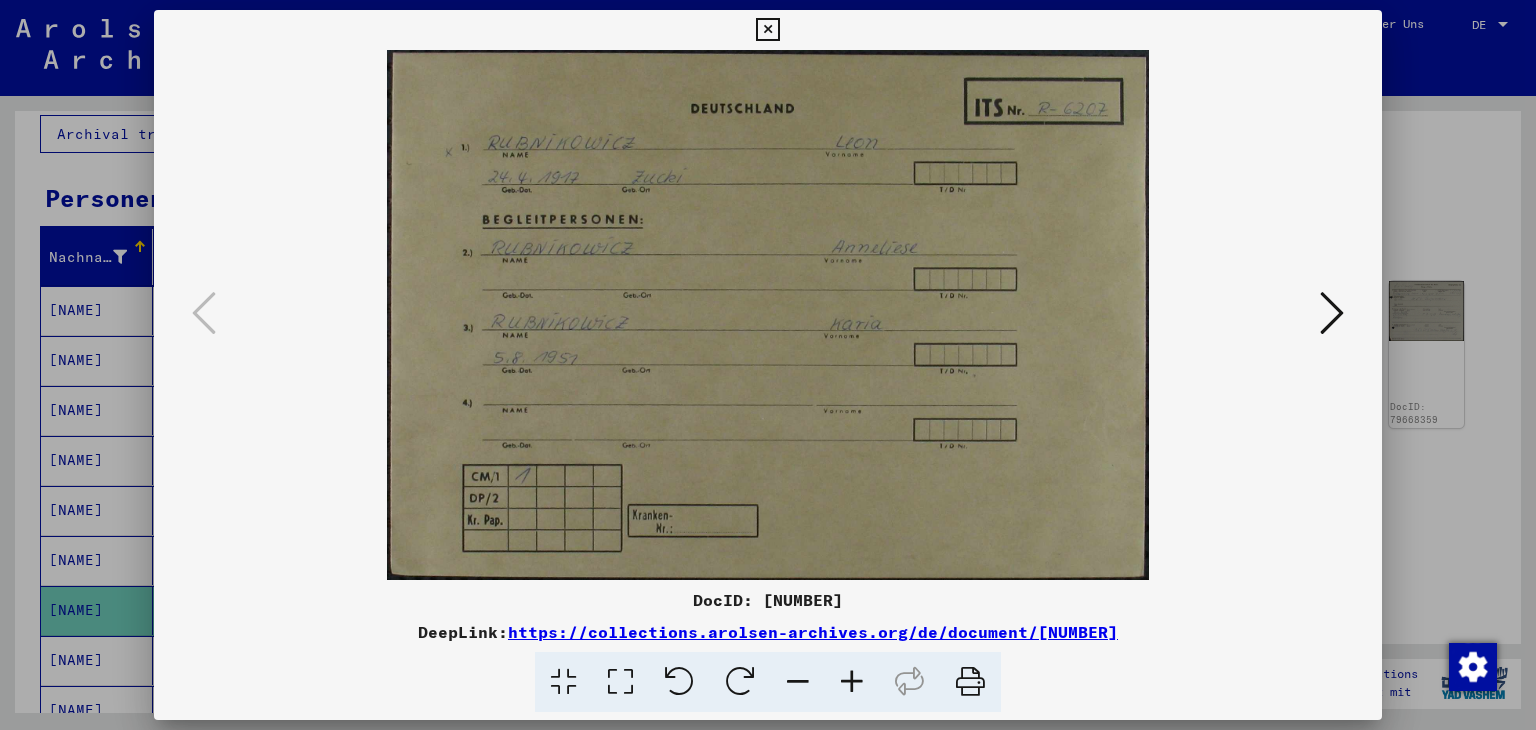 click at bounding box center [768, 365] 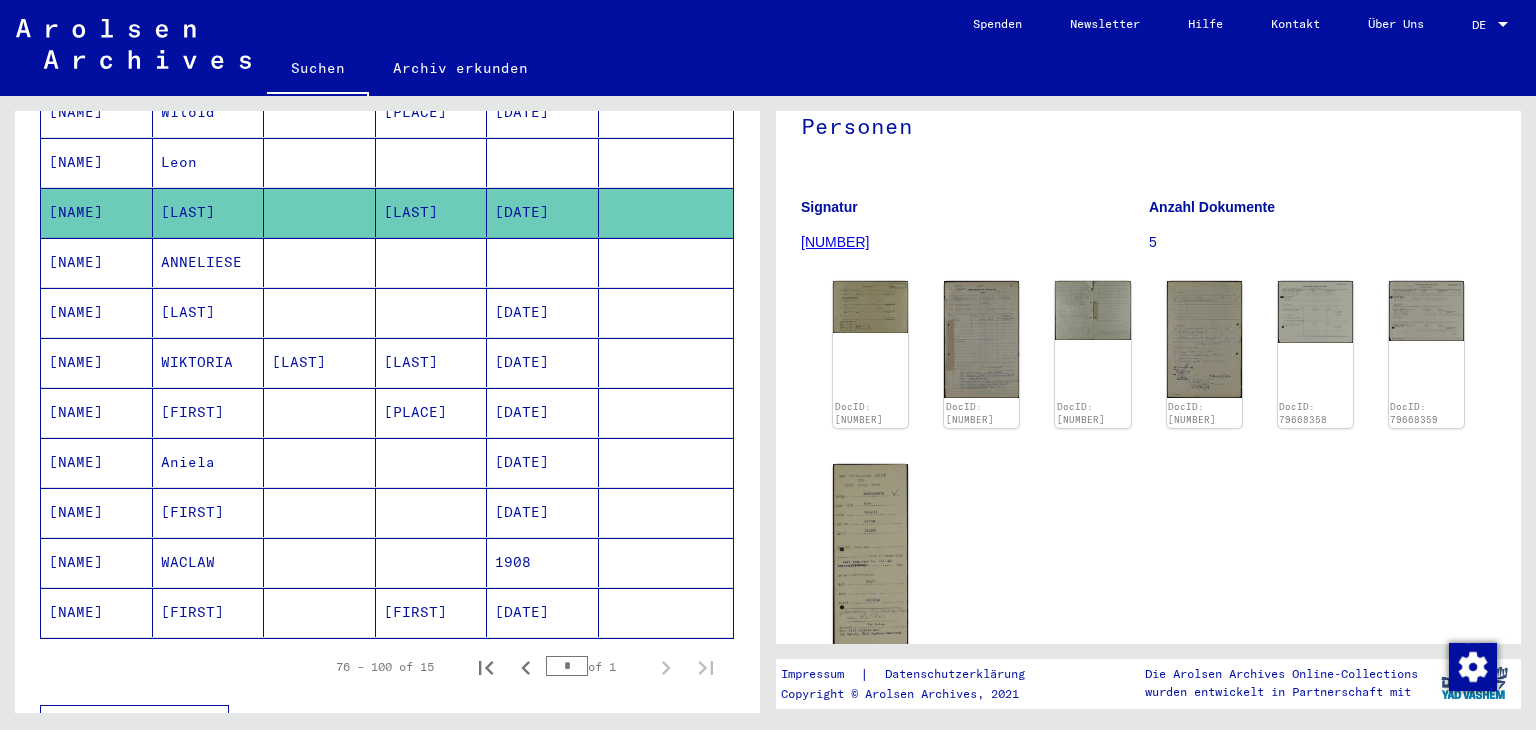 scroll, scrollTop: 558, scrollLeft: 0, axis: vertical 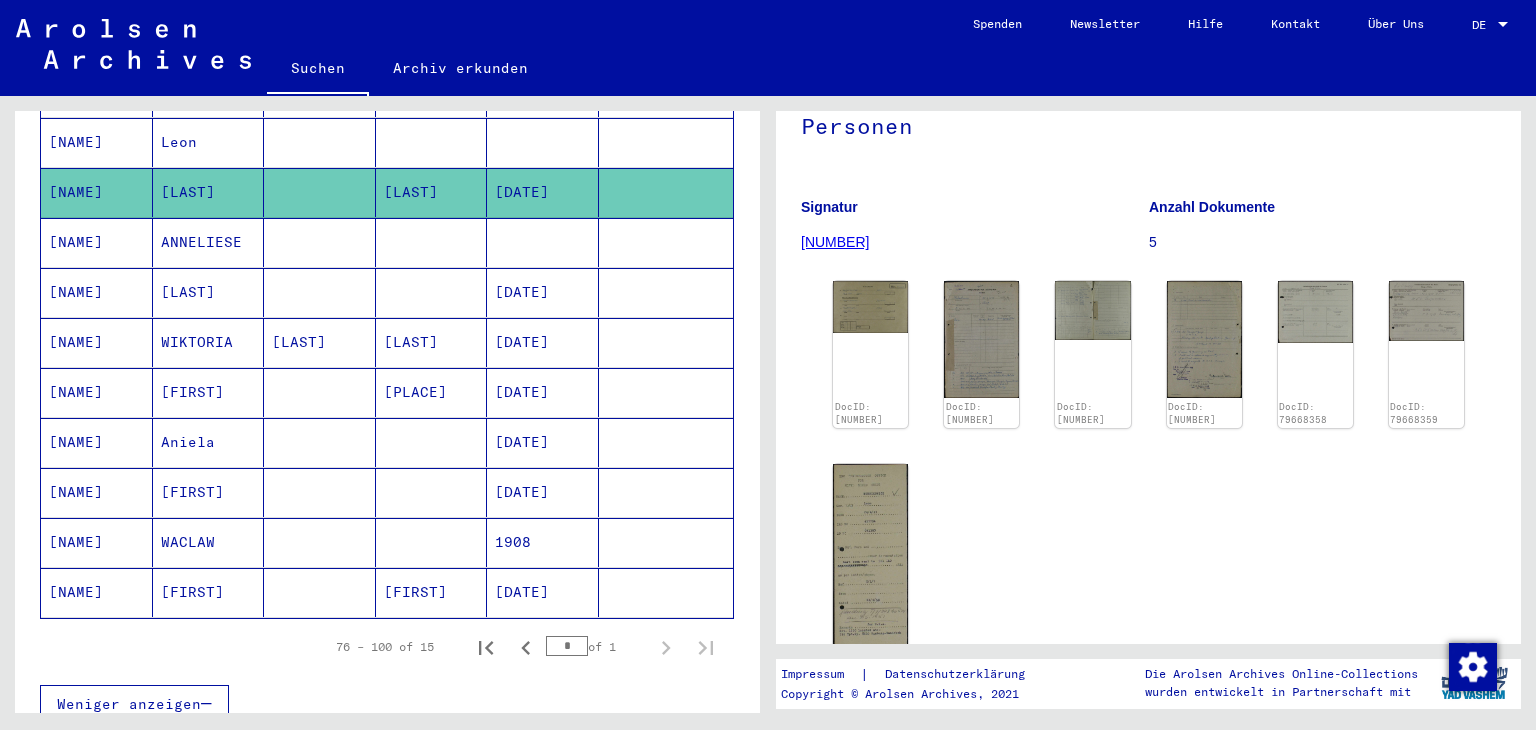 click on "[FIRST]" at bounding box center [209, 442] 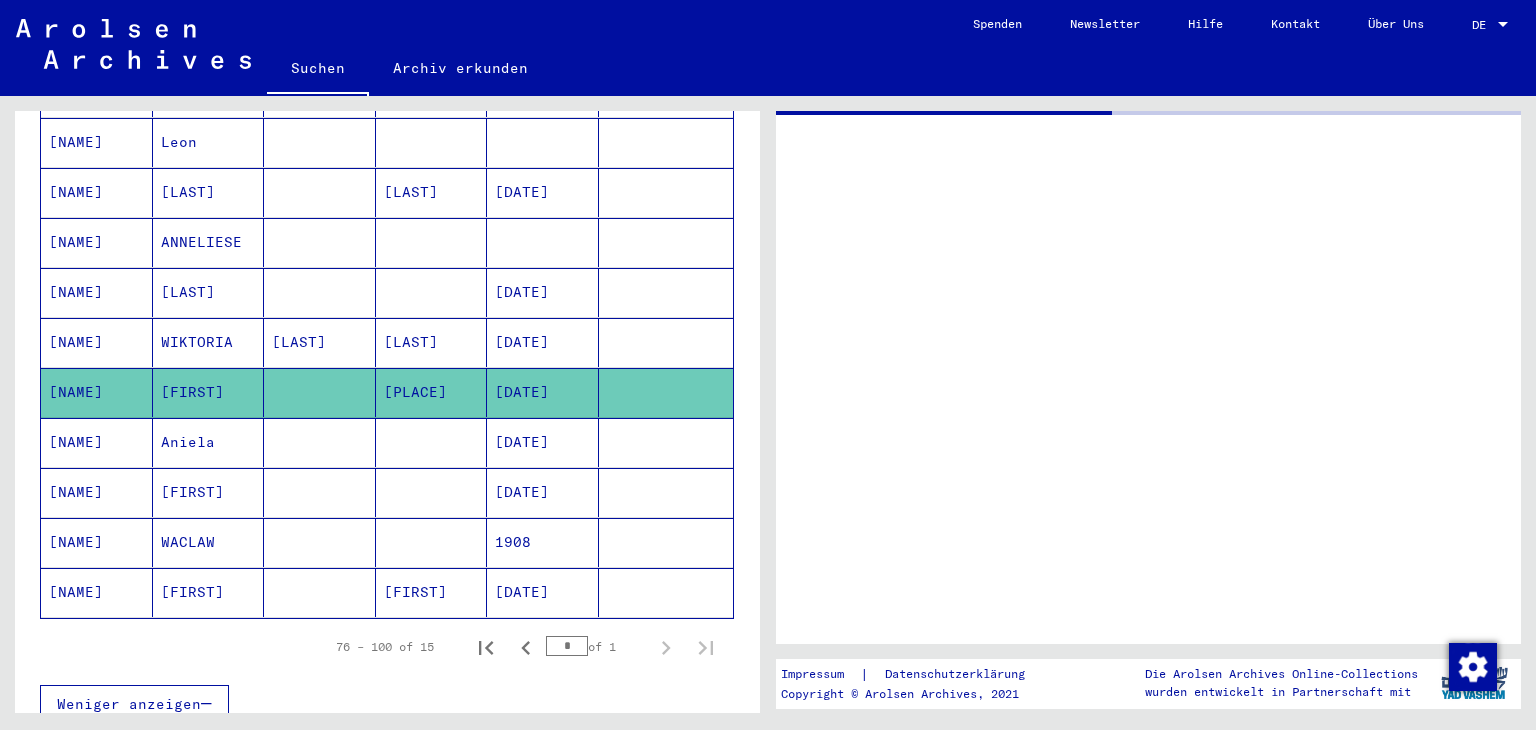 scroll, scrollTop: 0, scrollLeft: 0, axis: both 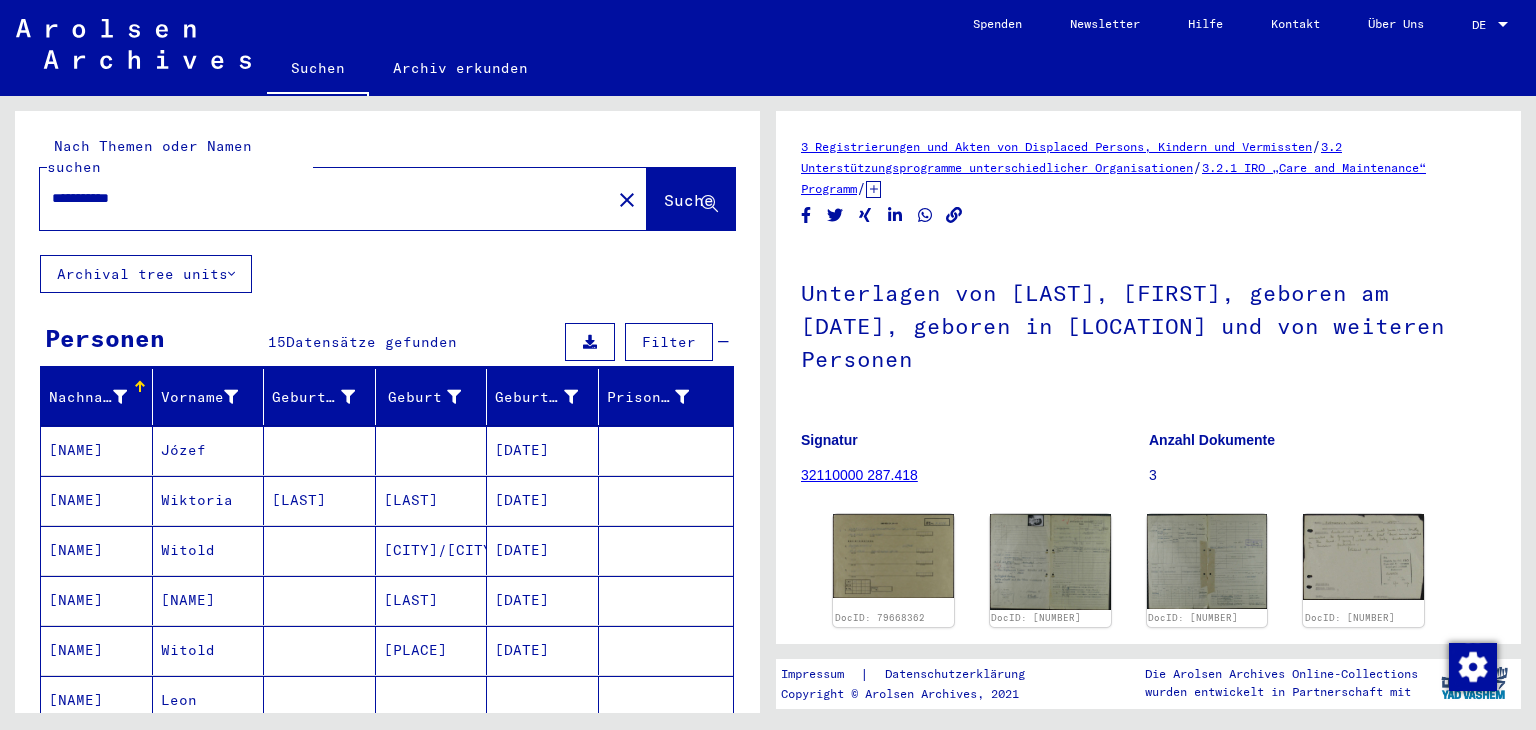click on "**********" at bounding box center [325, 198] 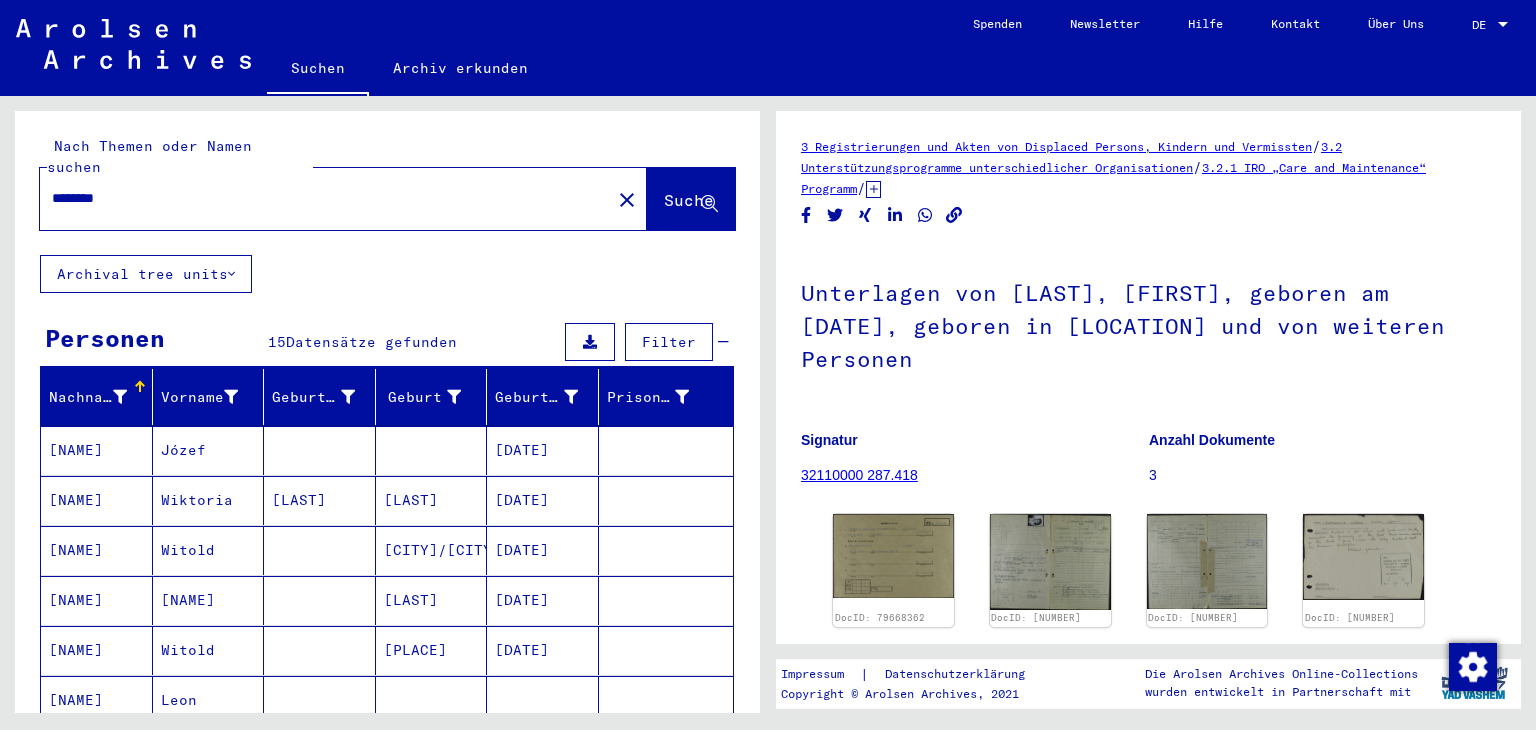 type on "********" 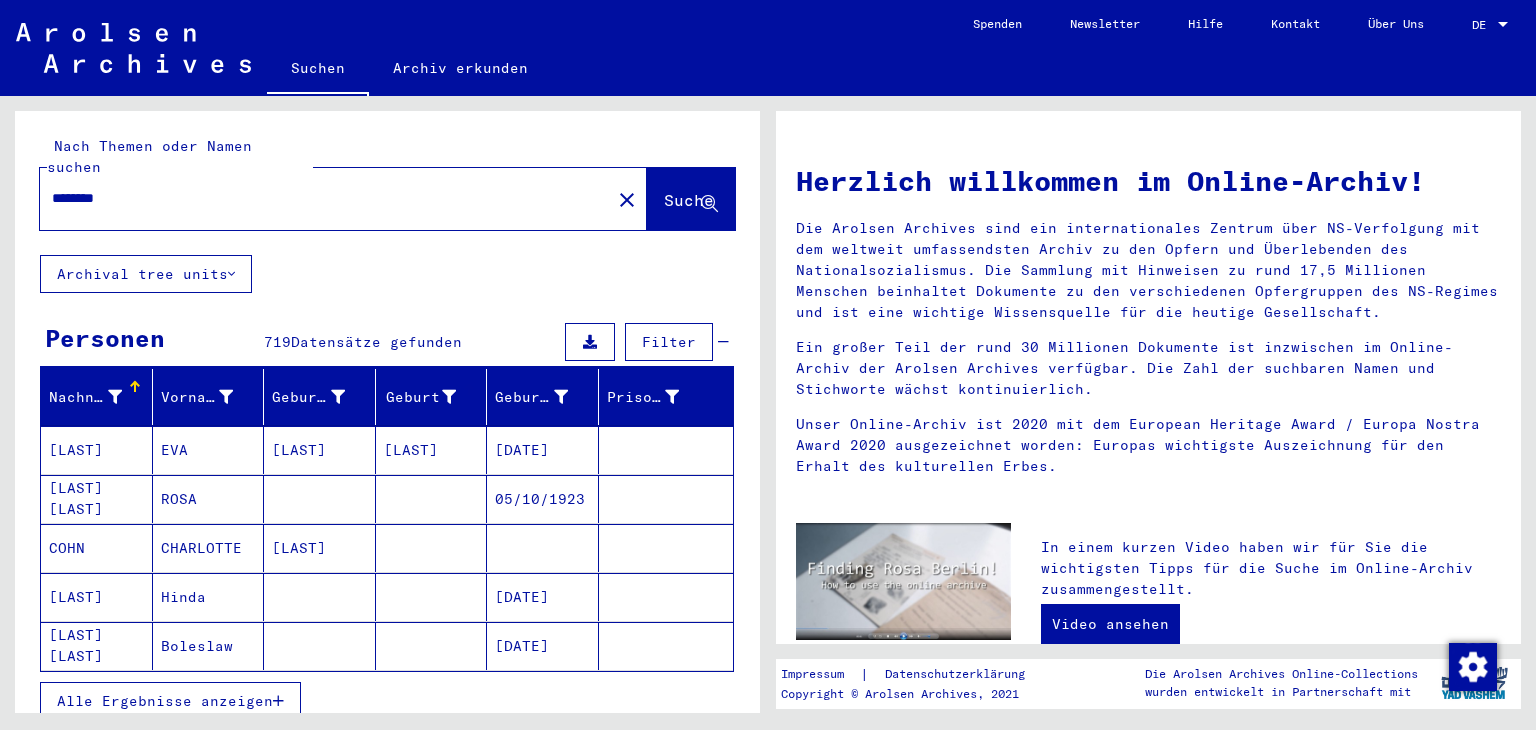 click on "Geburt‏" at bounding box center (435, 397) 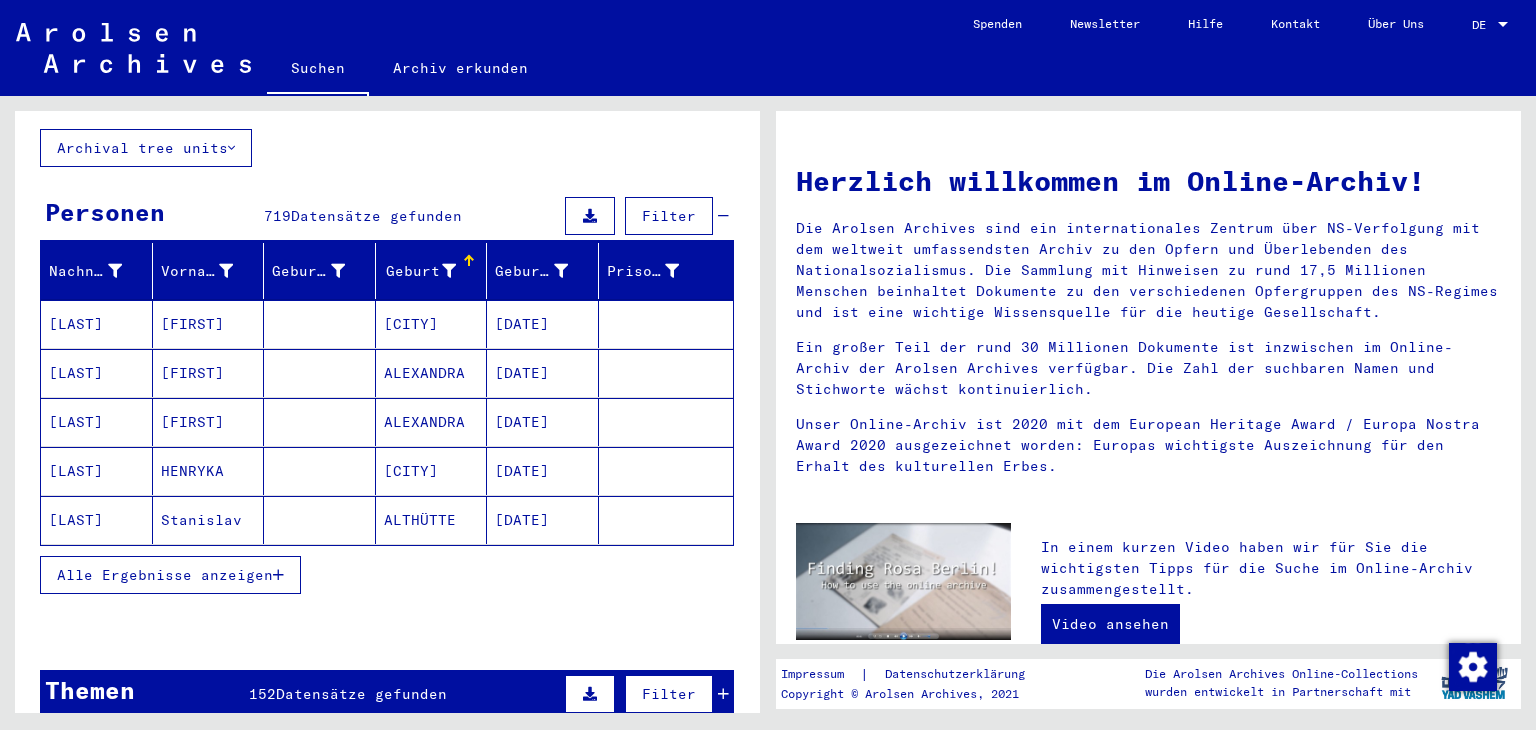 scroll, scrollTop: 123, scrollLeft: 0, axis: vertical 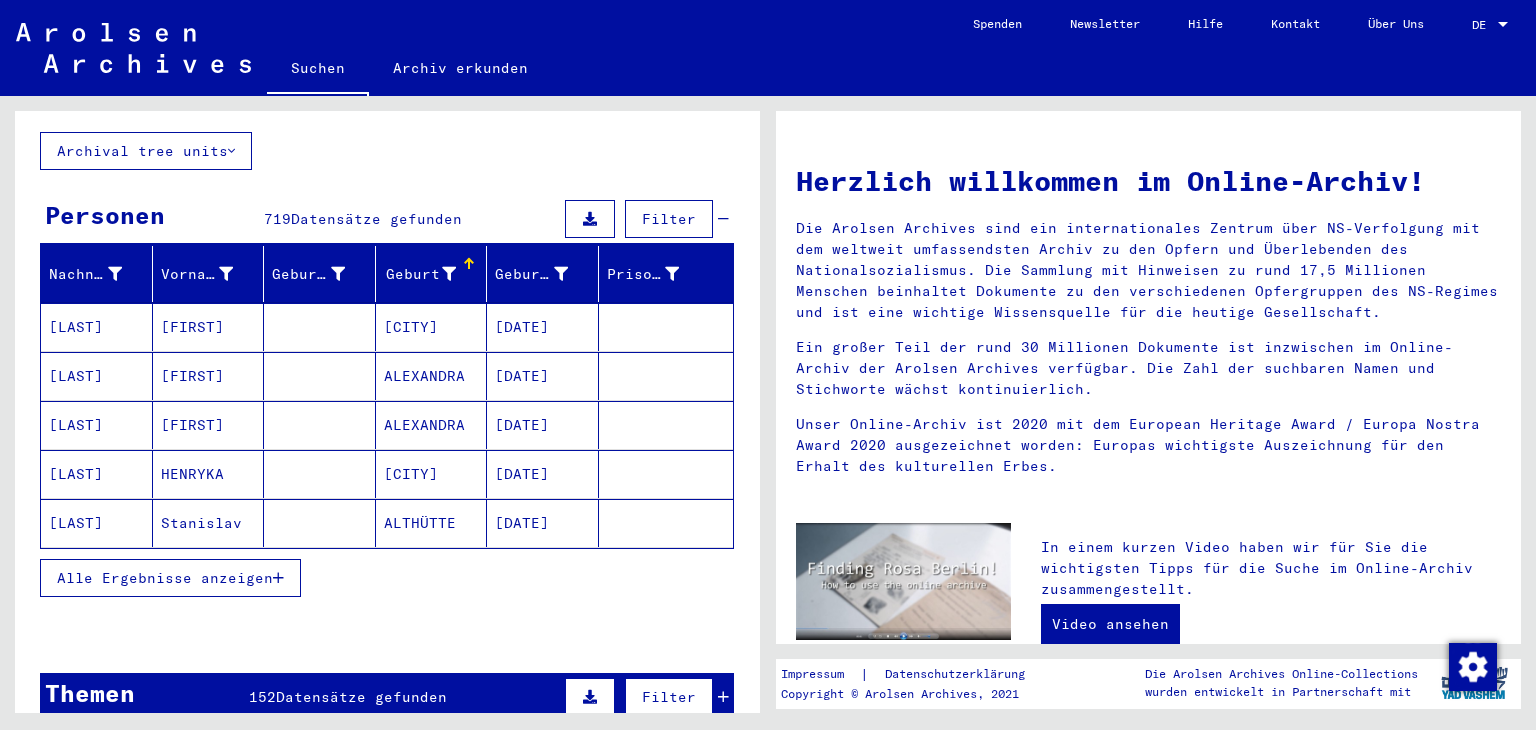 click on "Alle Ergebnisse anzeigen" at bounding box center (165, 578) 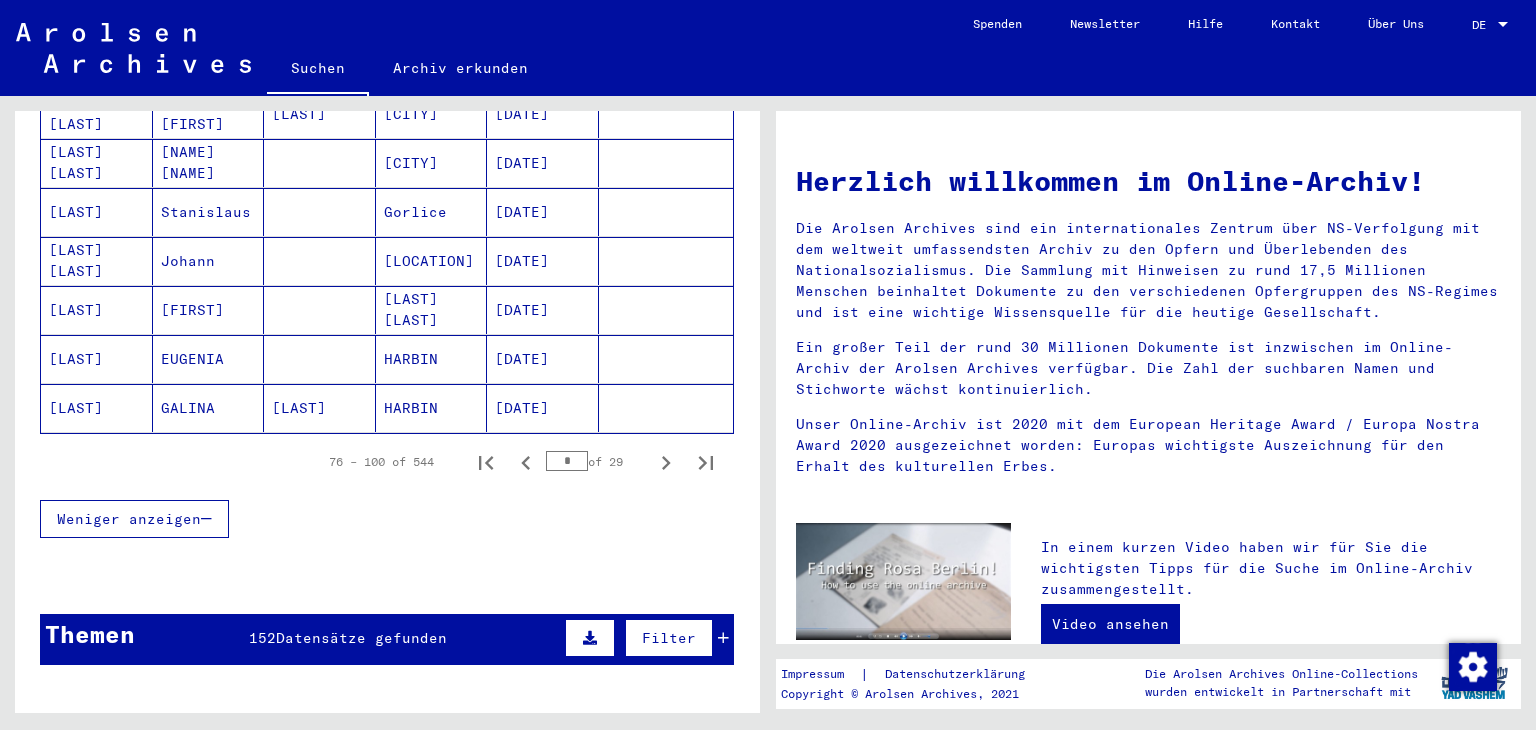 scroll, scrollTop: 1240, scrollLeft: 0, axis: vertical 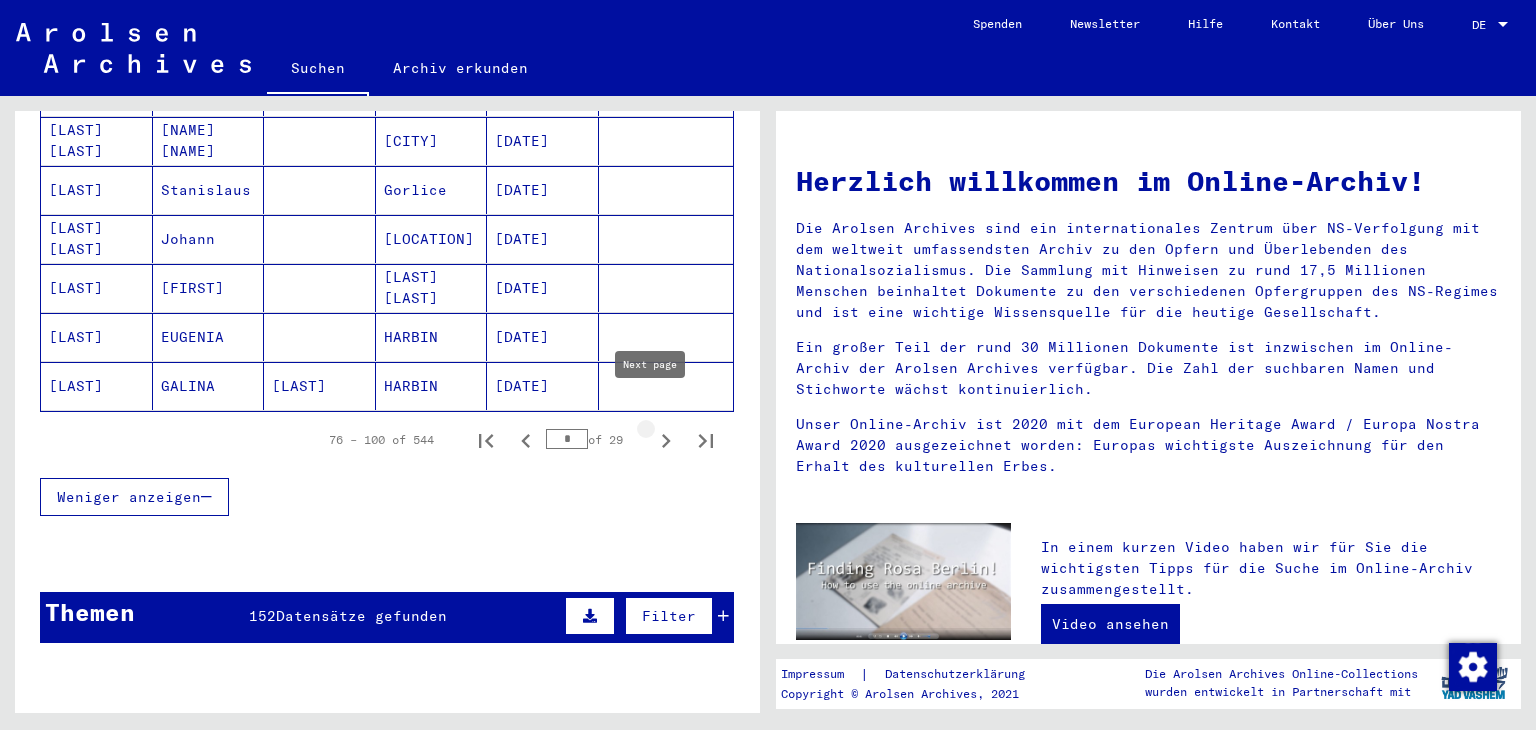 click 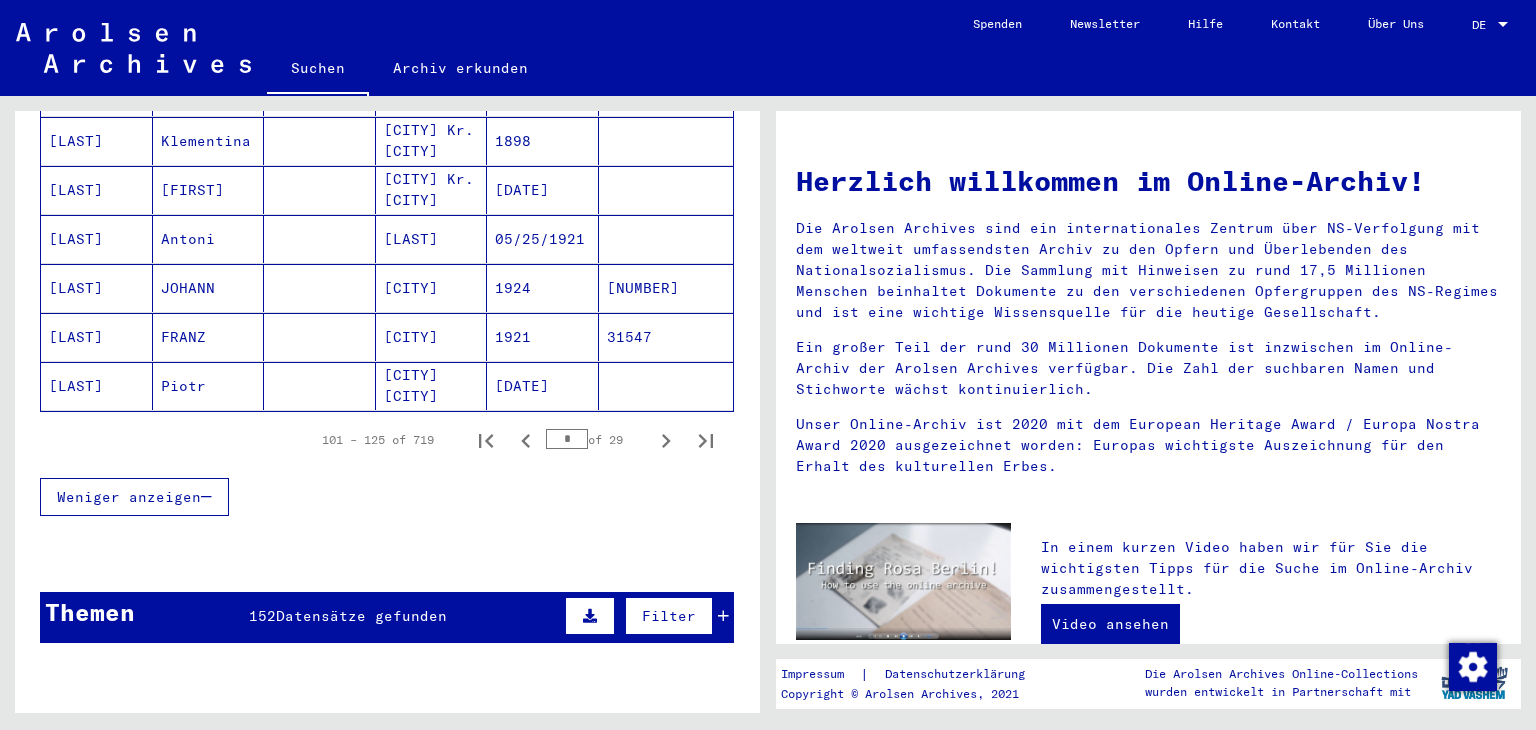 drag, startPoint x: 648, startPoint y: 421, endPoint x: 516, endPoint y: 493, distance: 150.35957 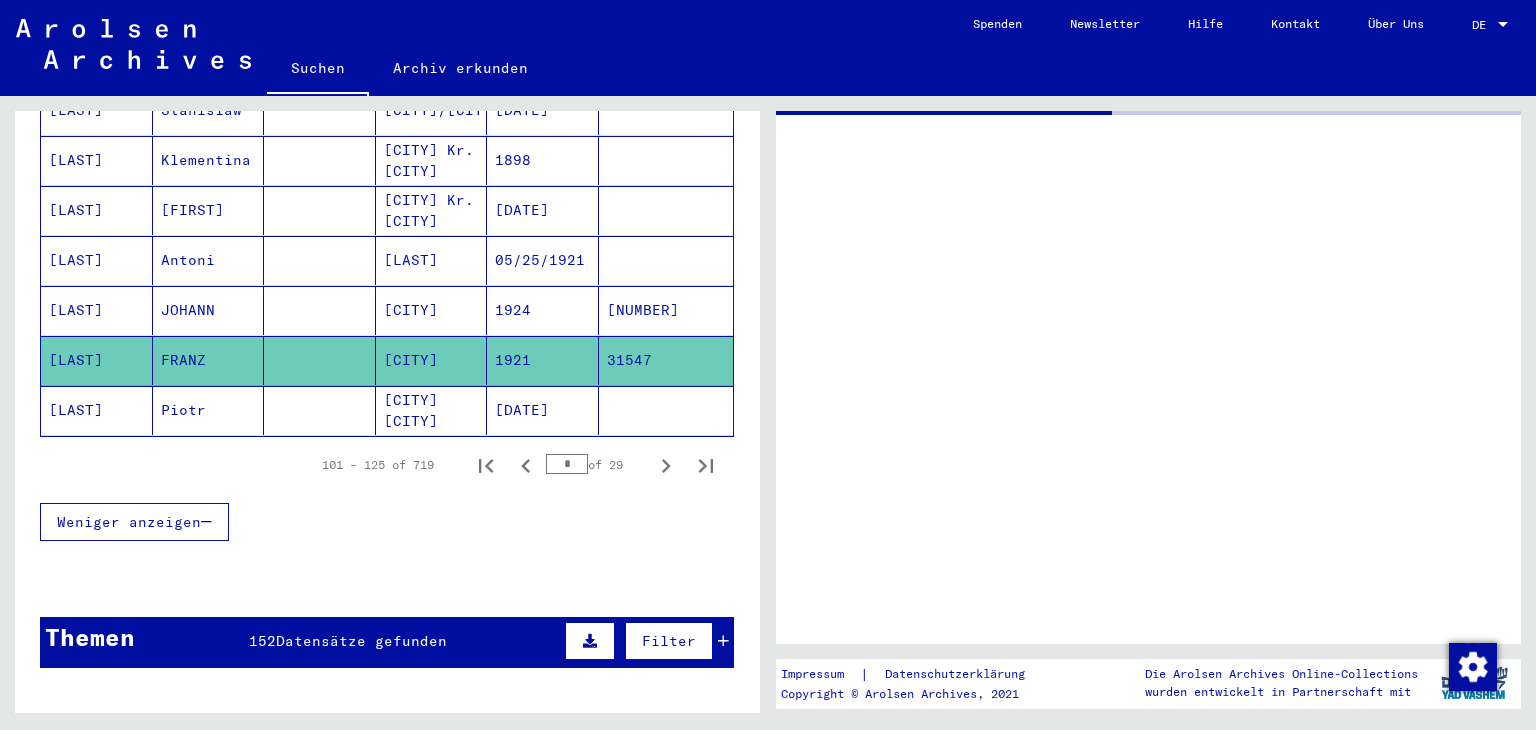 scroll, scrollTop: 1256, scrollLeft: 0, axis: vertical 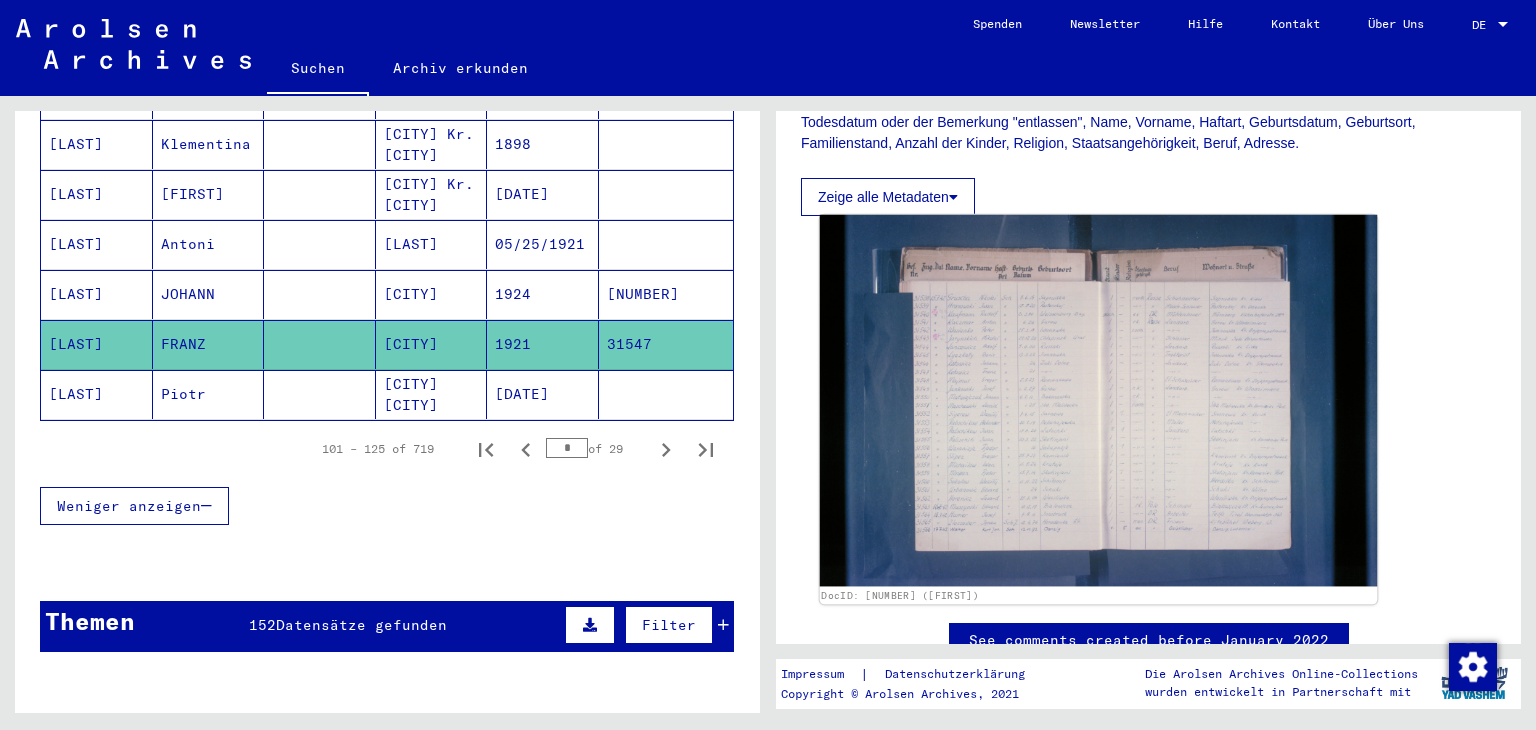 click 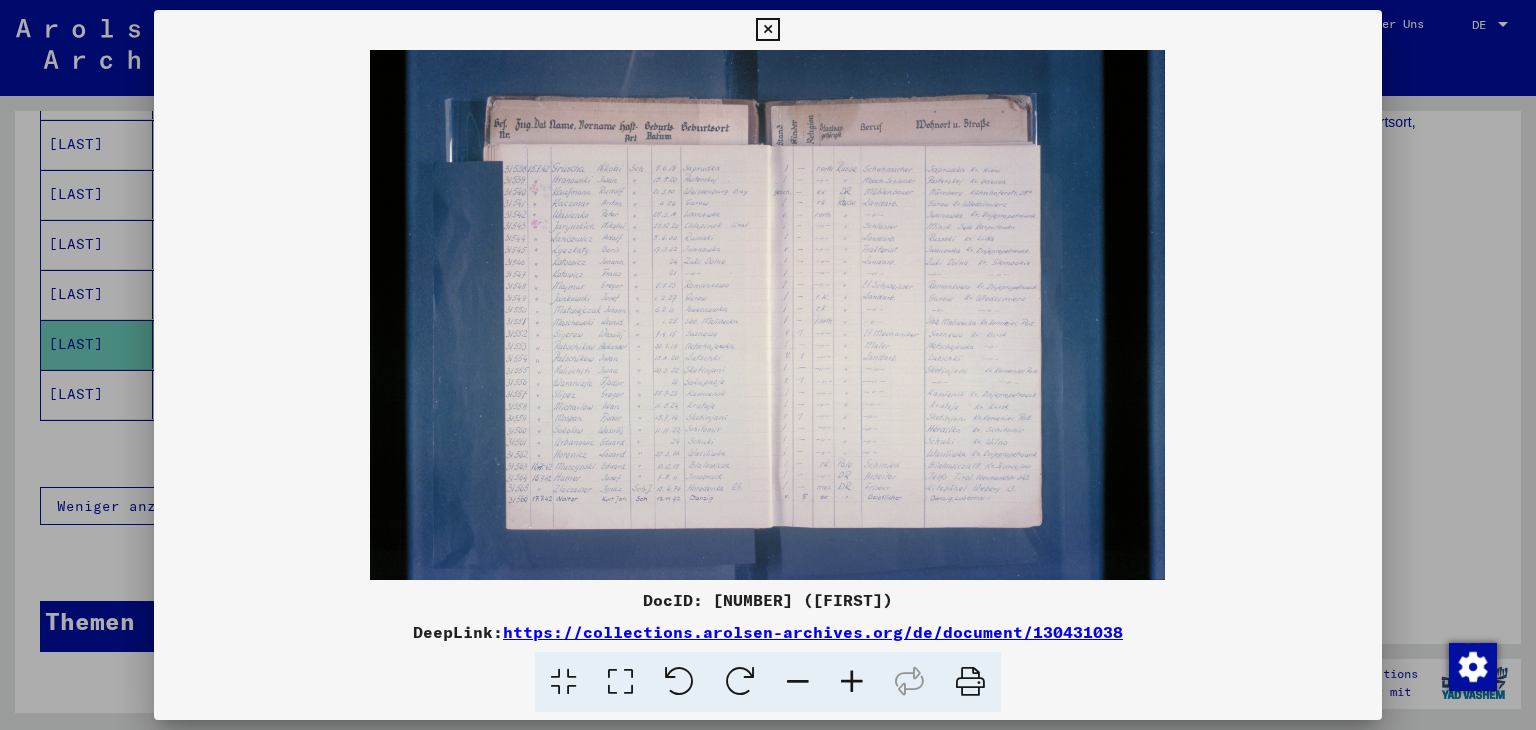 click at bounding box center (852, 682) 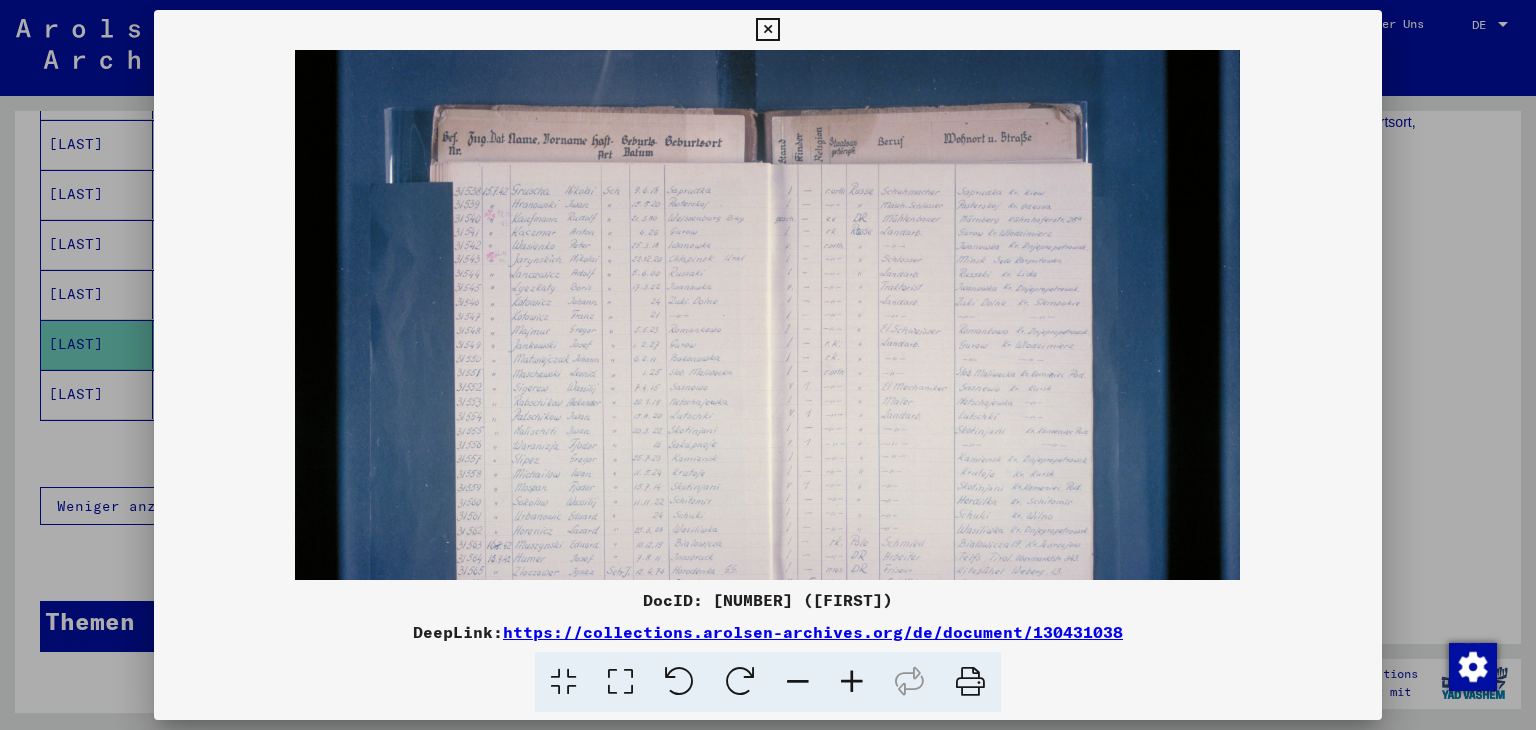 click at bounding box center [852, 682] 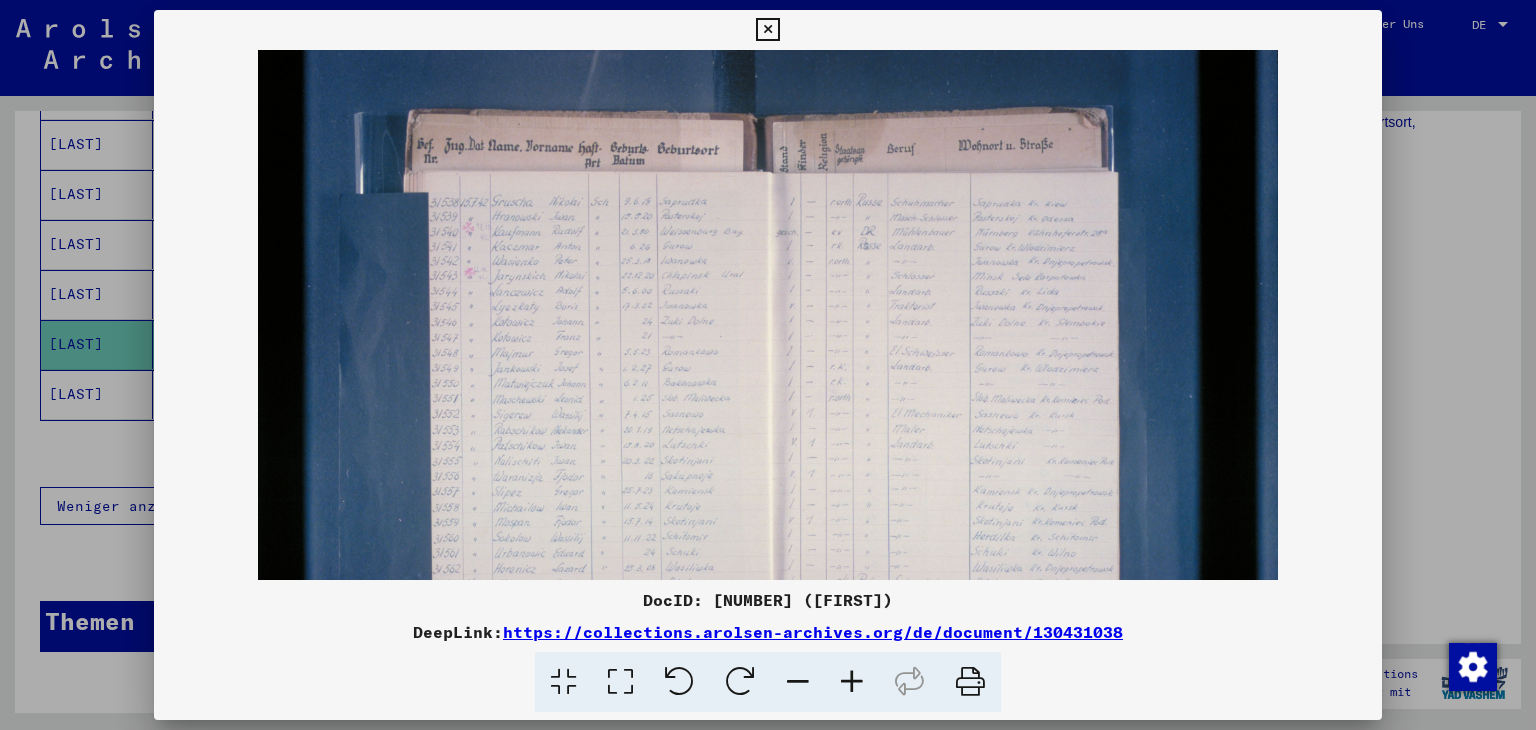 click at bounding box center (852, 682) 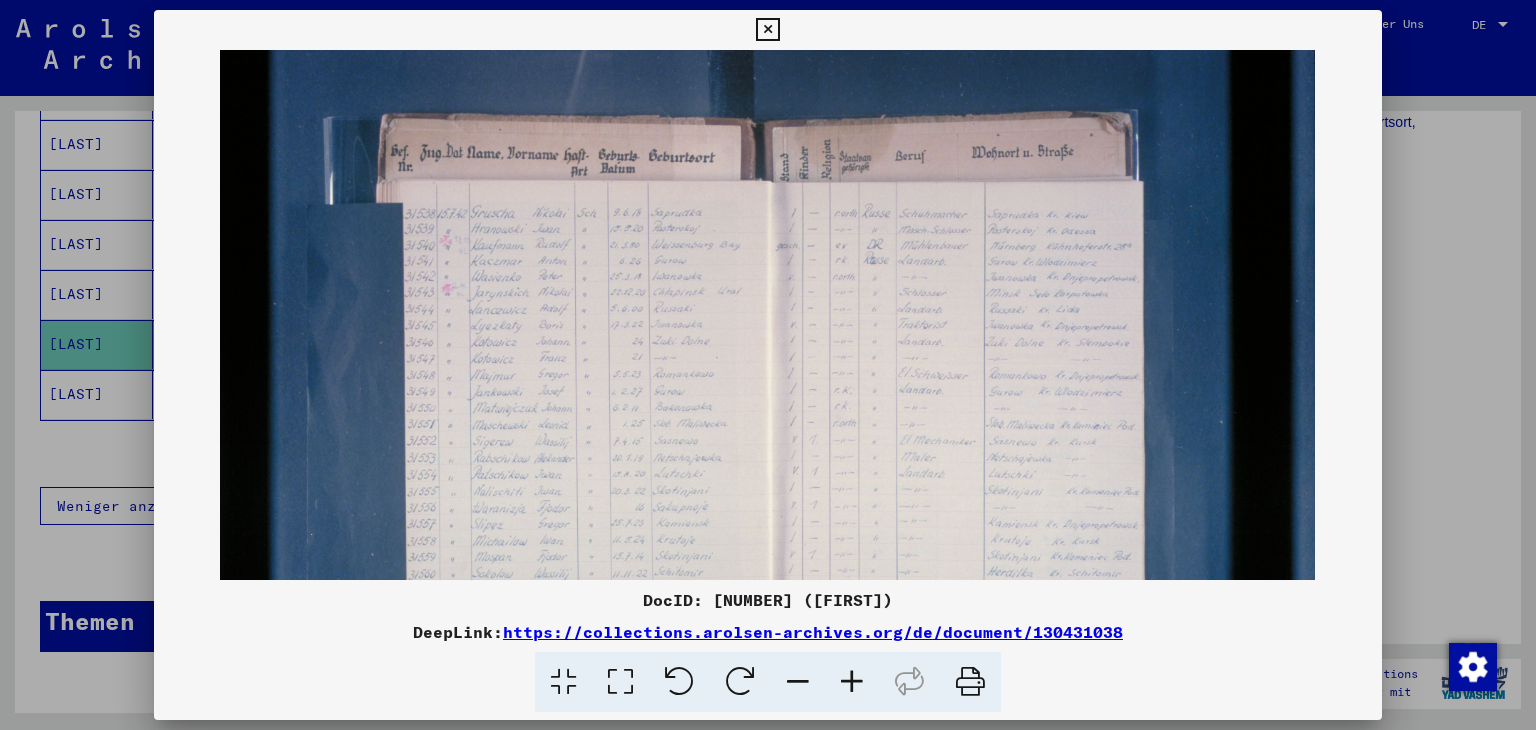 click at bounding box center (852, 682) 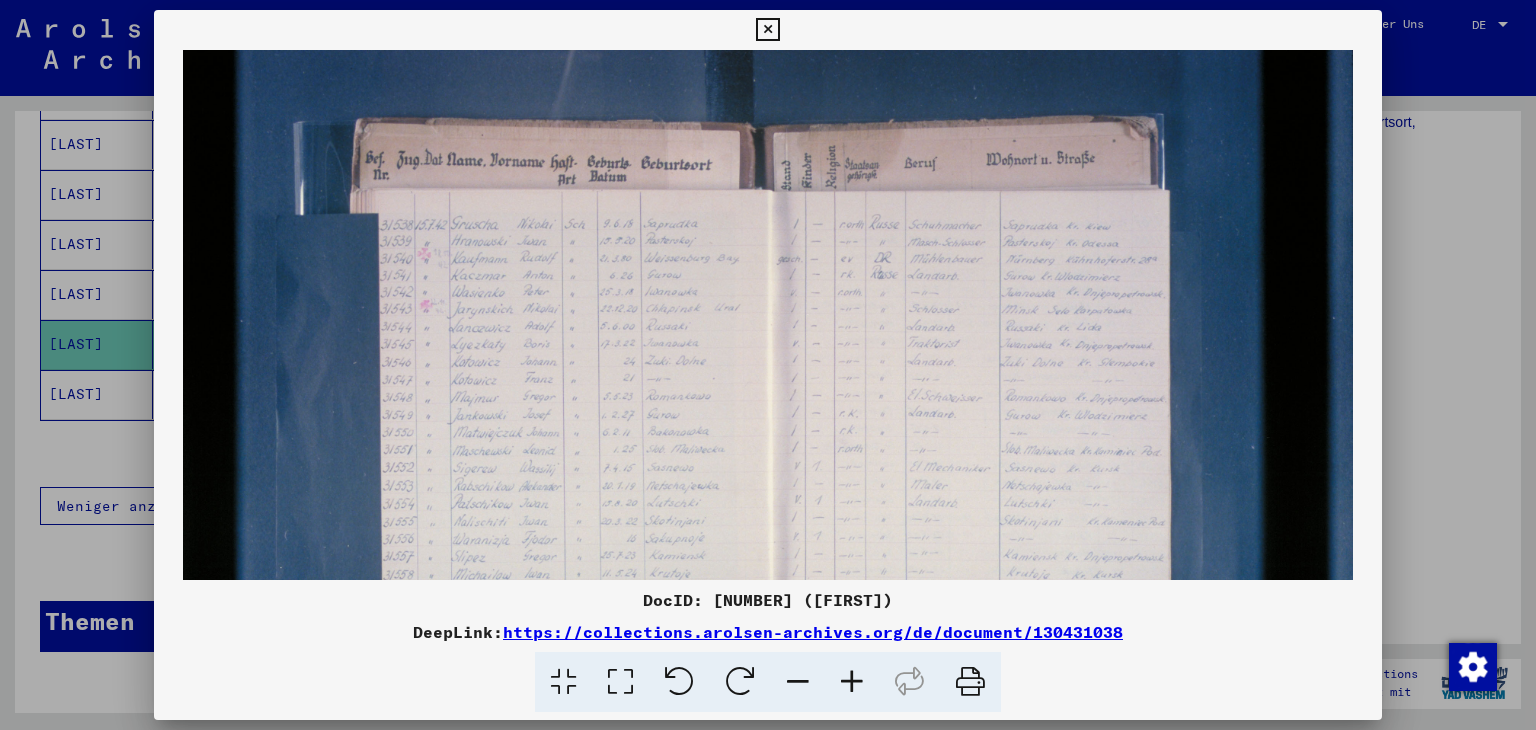 click at bounding box center (852, 682) 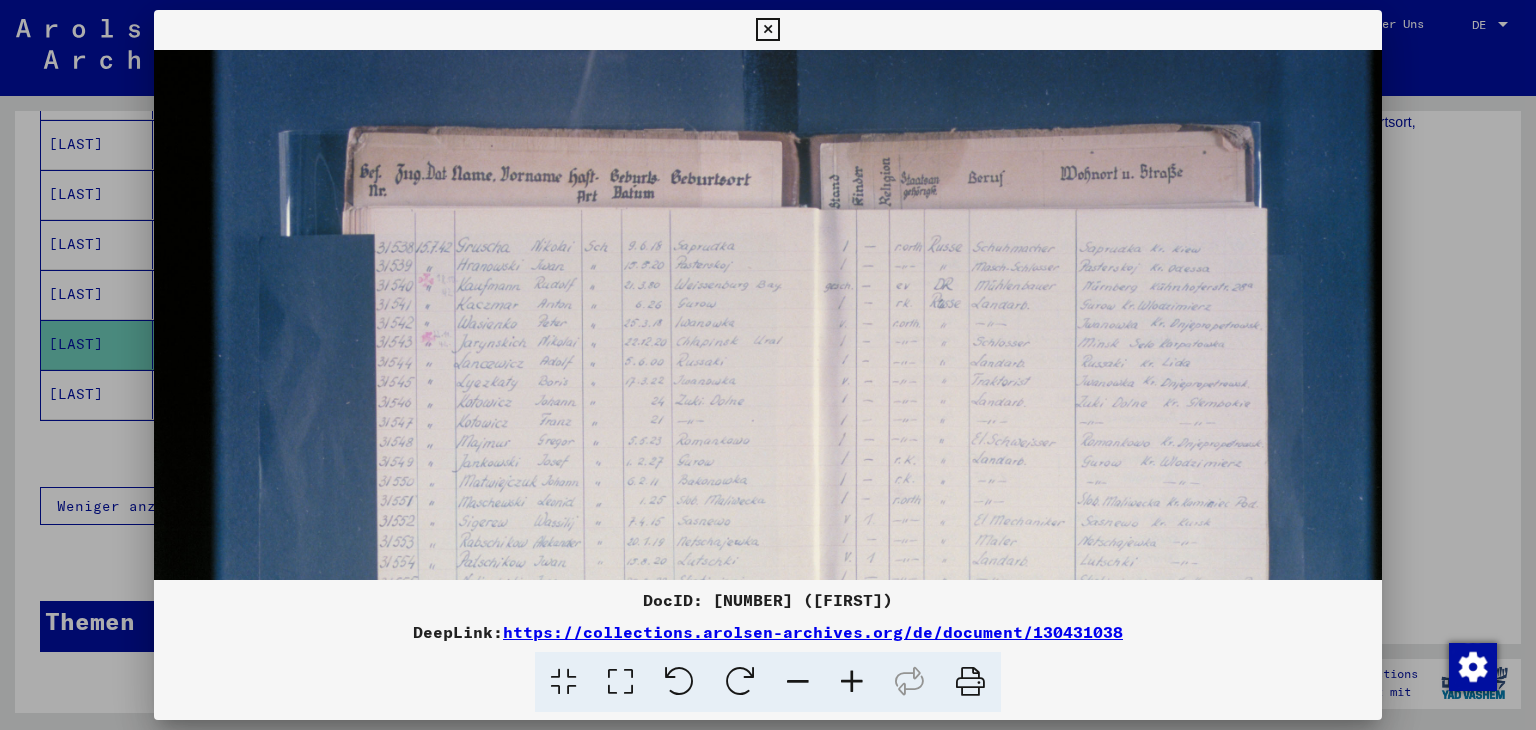 click at bounding box center [852, 682] 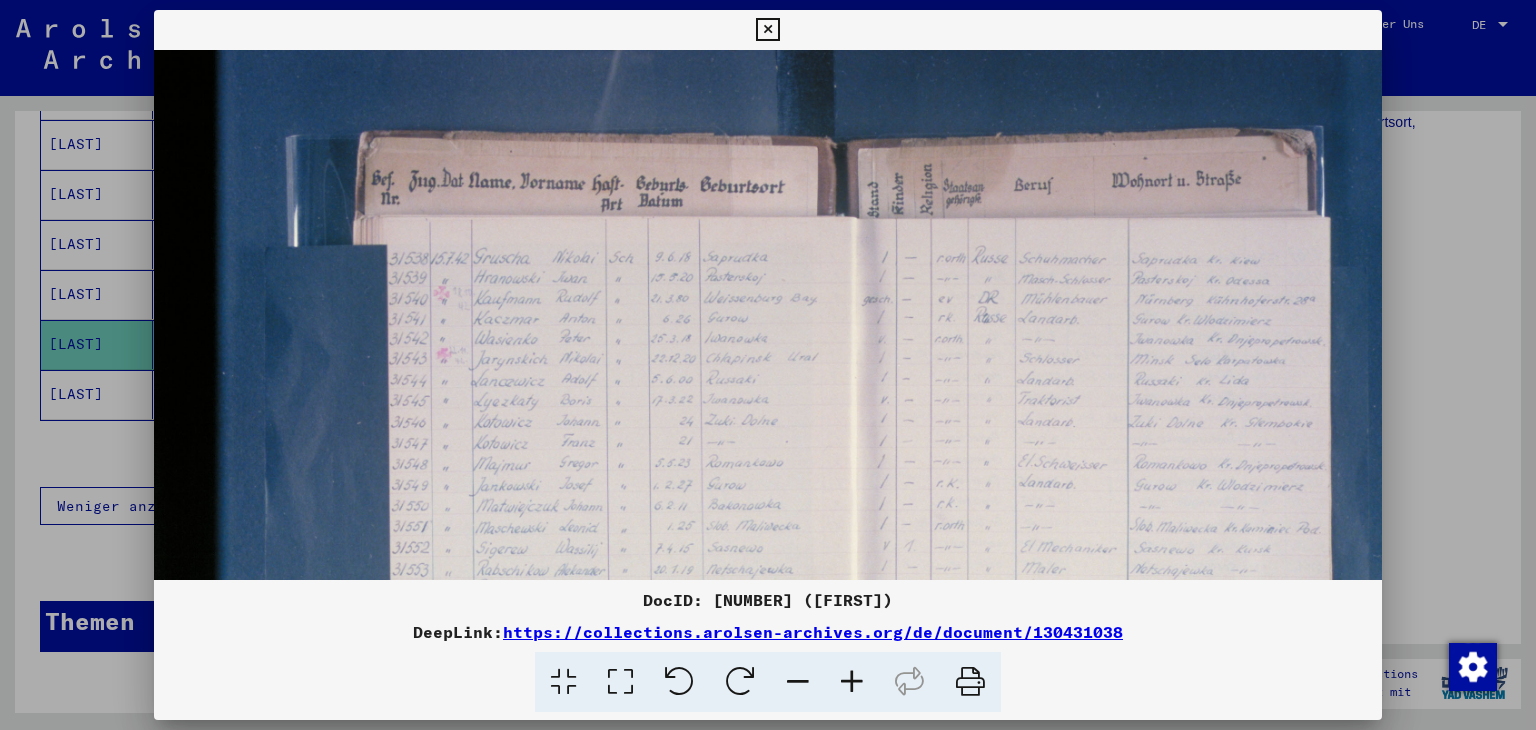 click at bounding box center [852, 682] 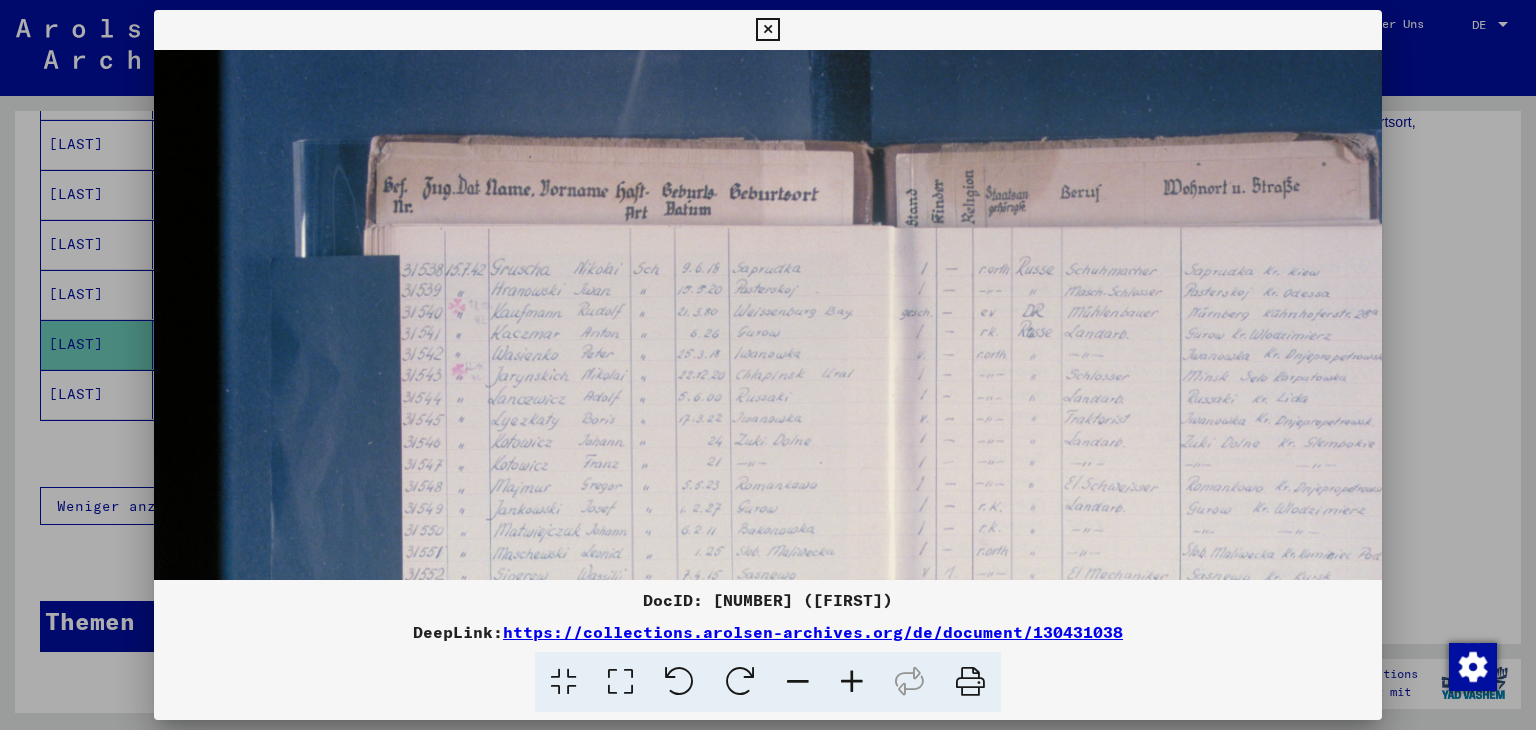 click at bounding box center [852, 682] 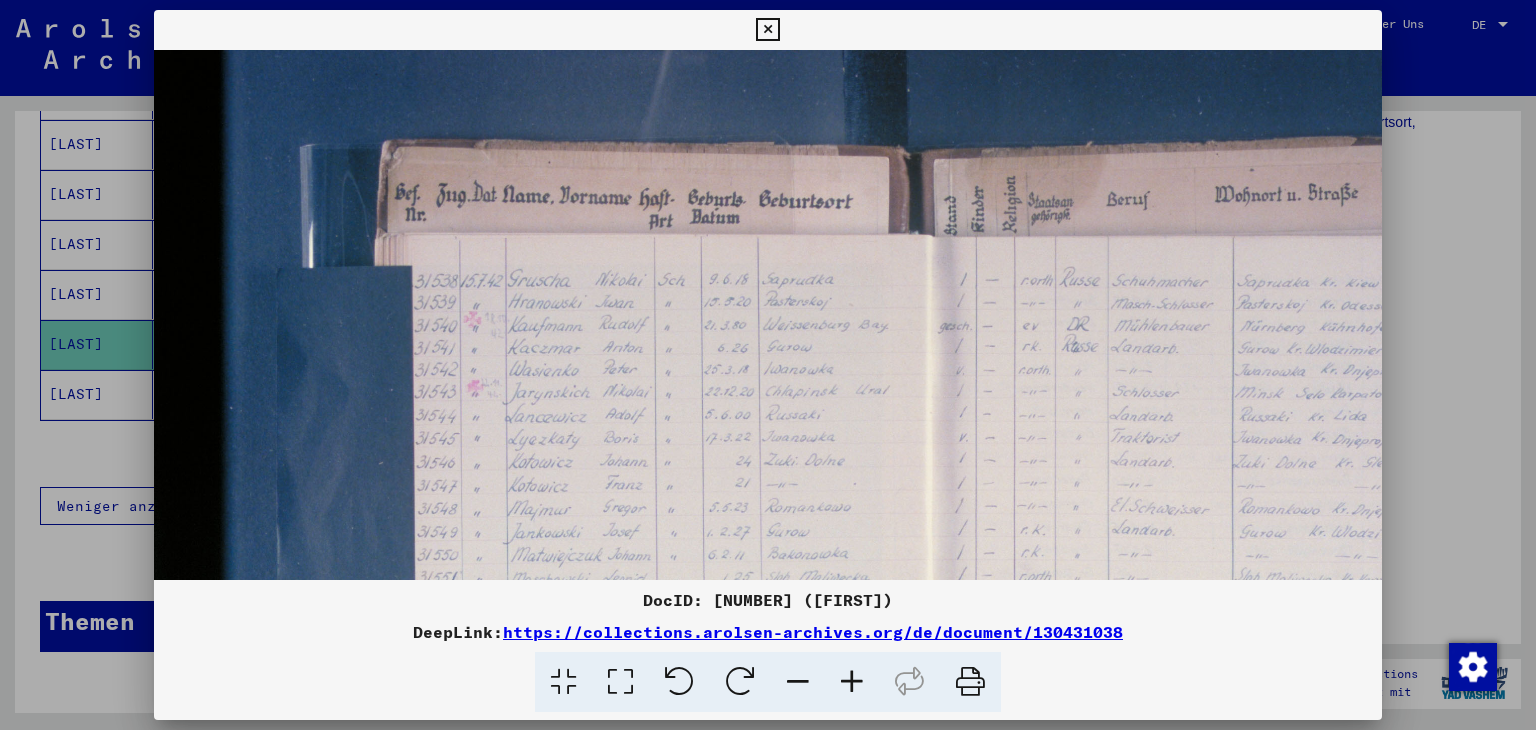 click at bounding box center [852, 682] 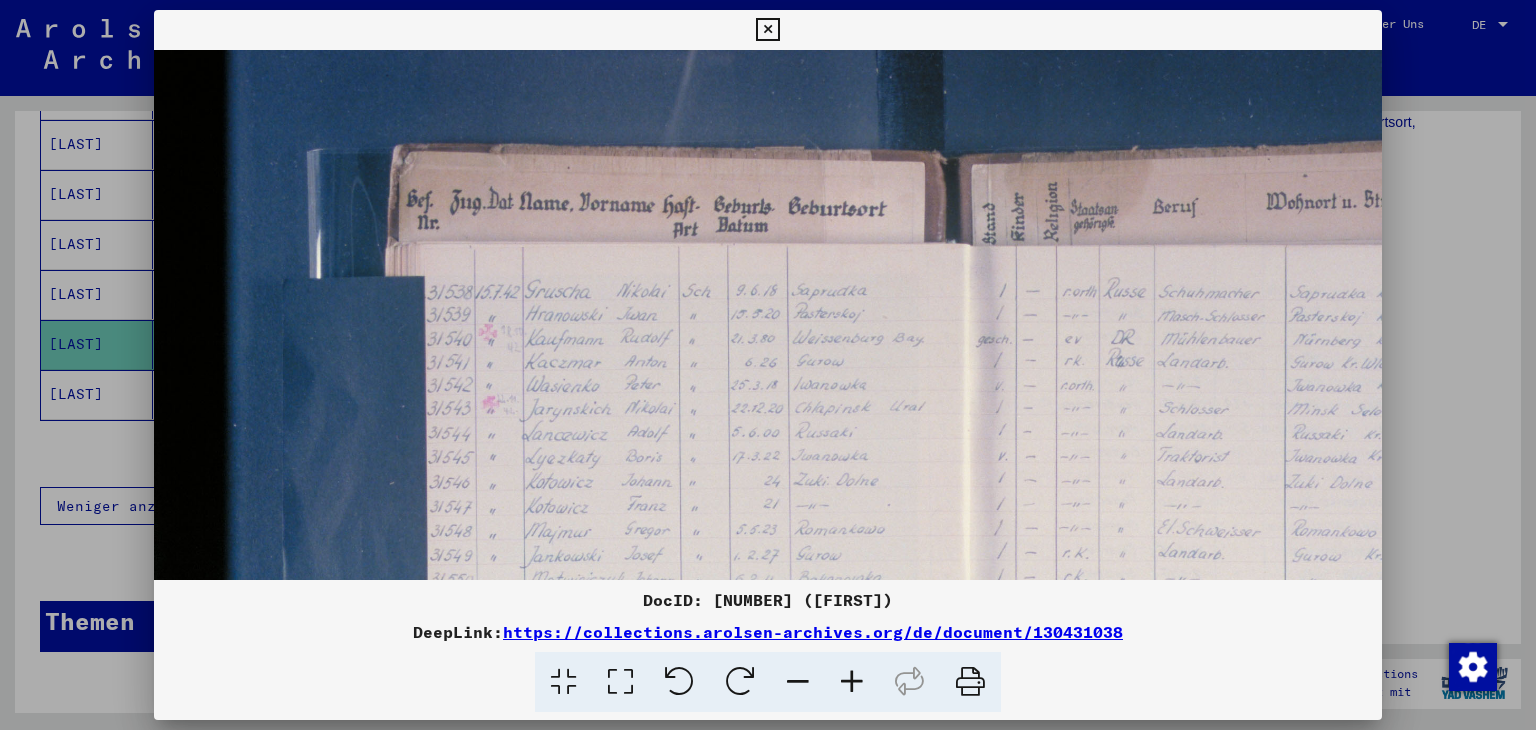 click at bounding box center [852, 682] 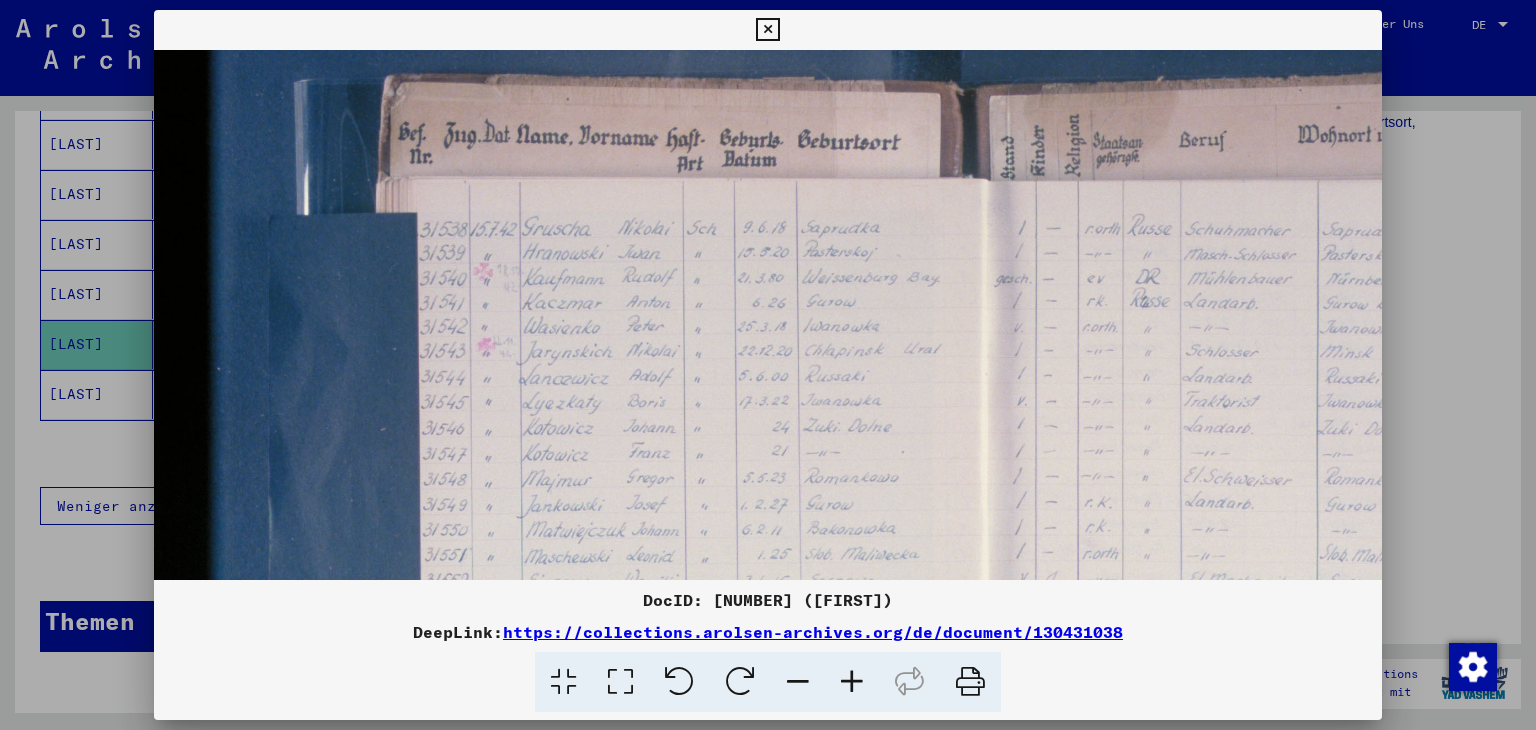 scroll, scrollTop: 317, scrollLeft: 84, axis: both 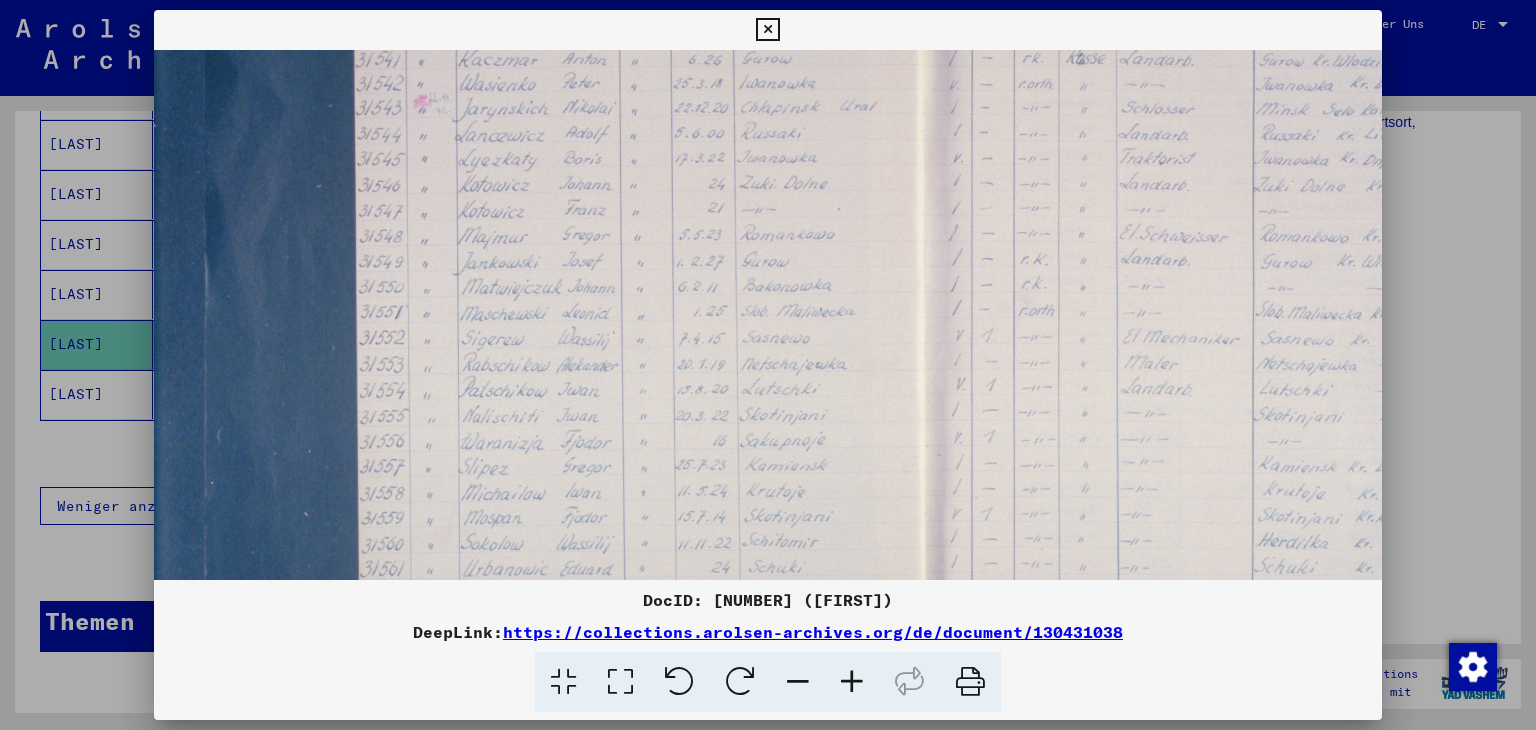 drag, startPoint x: 939, startPoint y: 328, endPoint x: 855, endPoint y: 14, distance: 325.04153 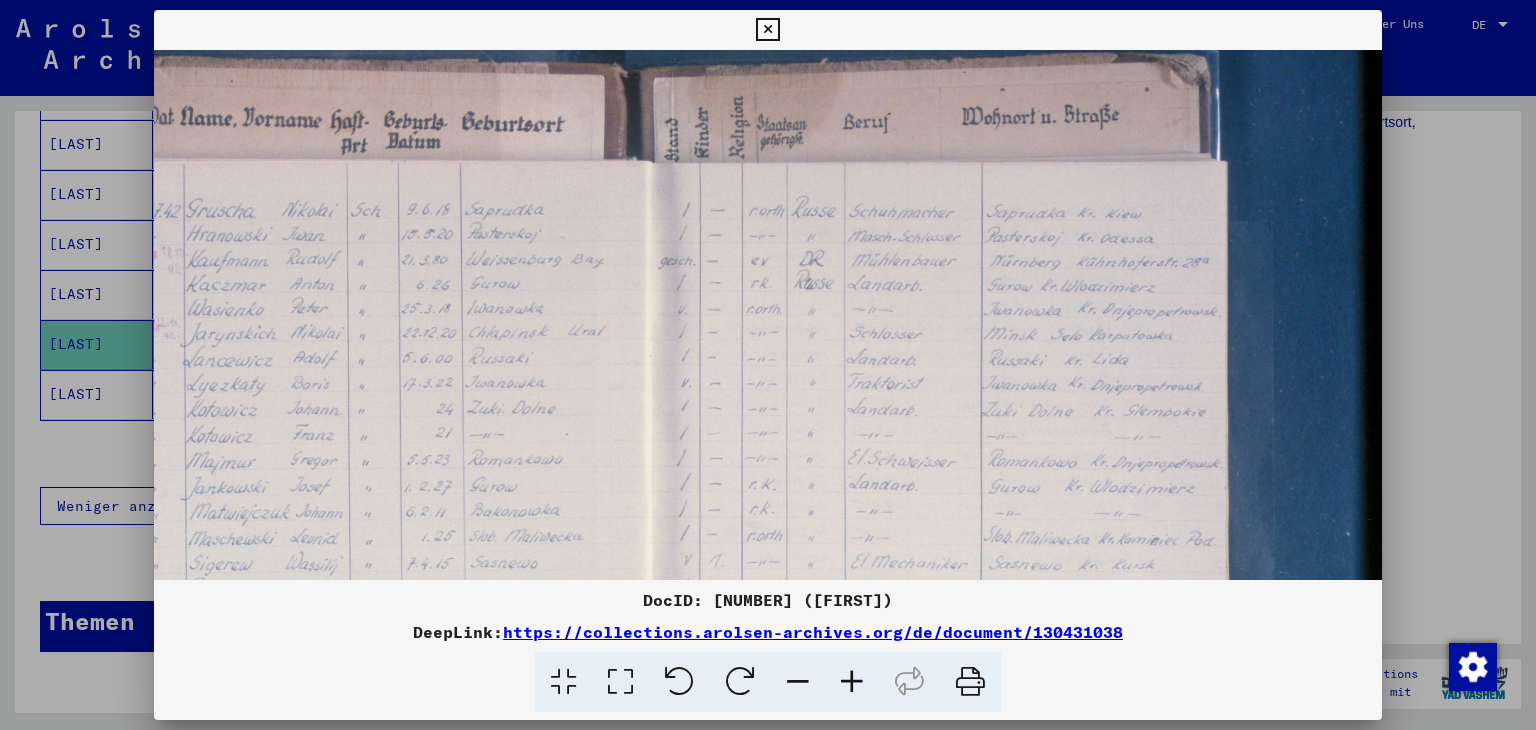 scroll, scrollTop: 91, scrollLeft: 356, axis: both 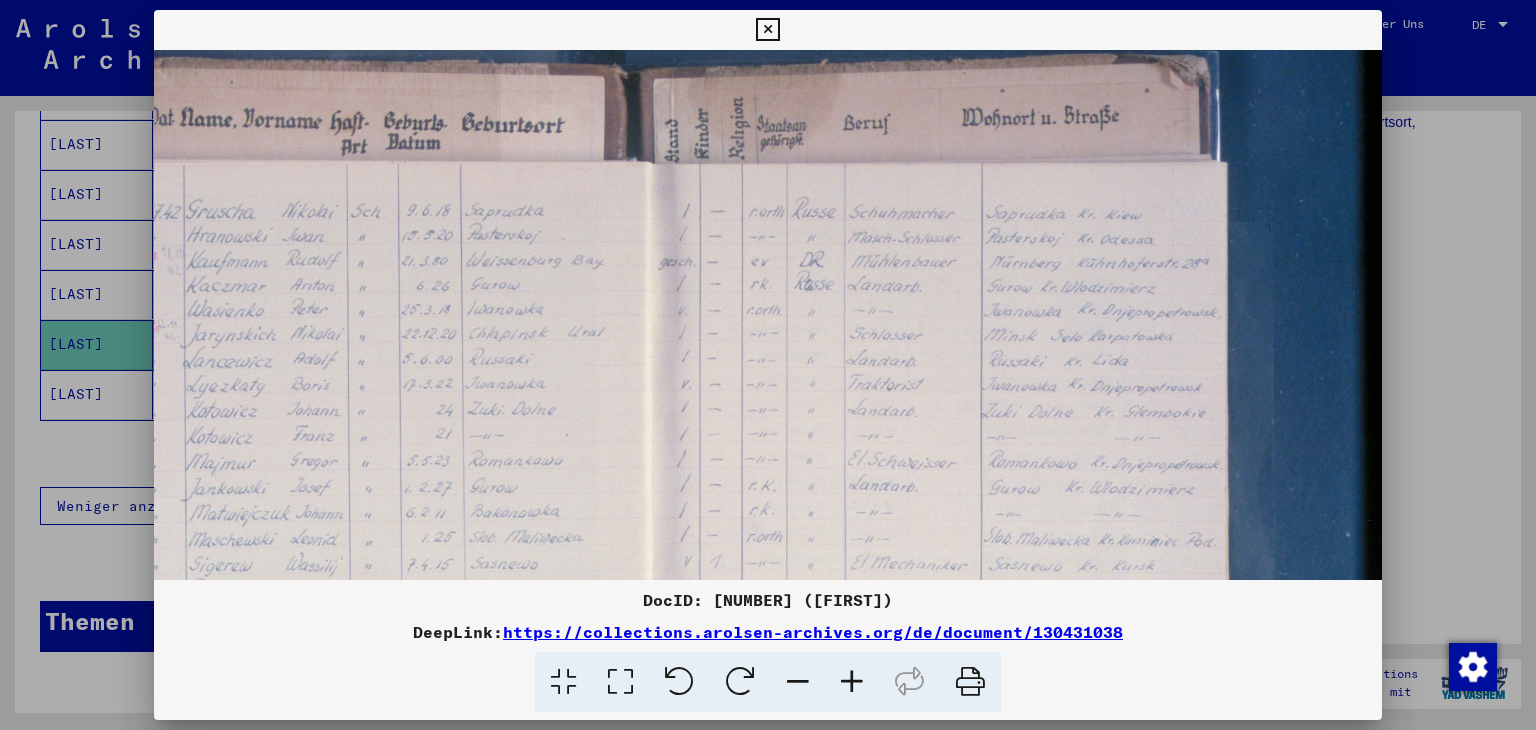drag, startPoint x: 1007, startPoint y: 344, endPoint x: 736, endPoint y: 572, distance: 354.15393 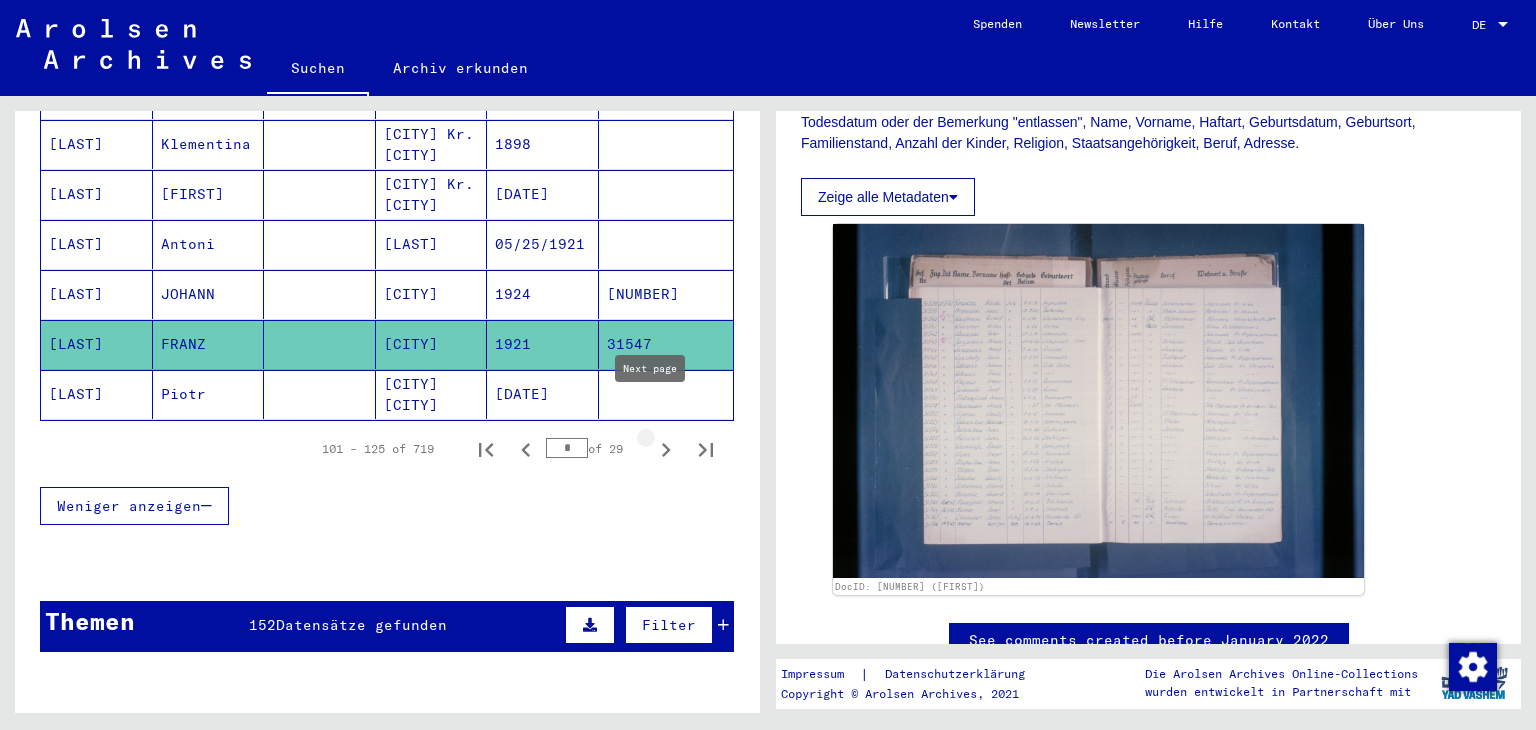 click 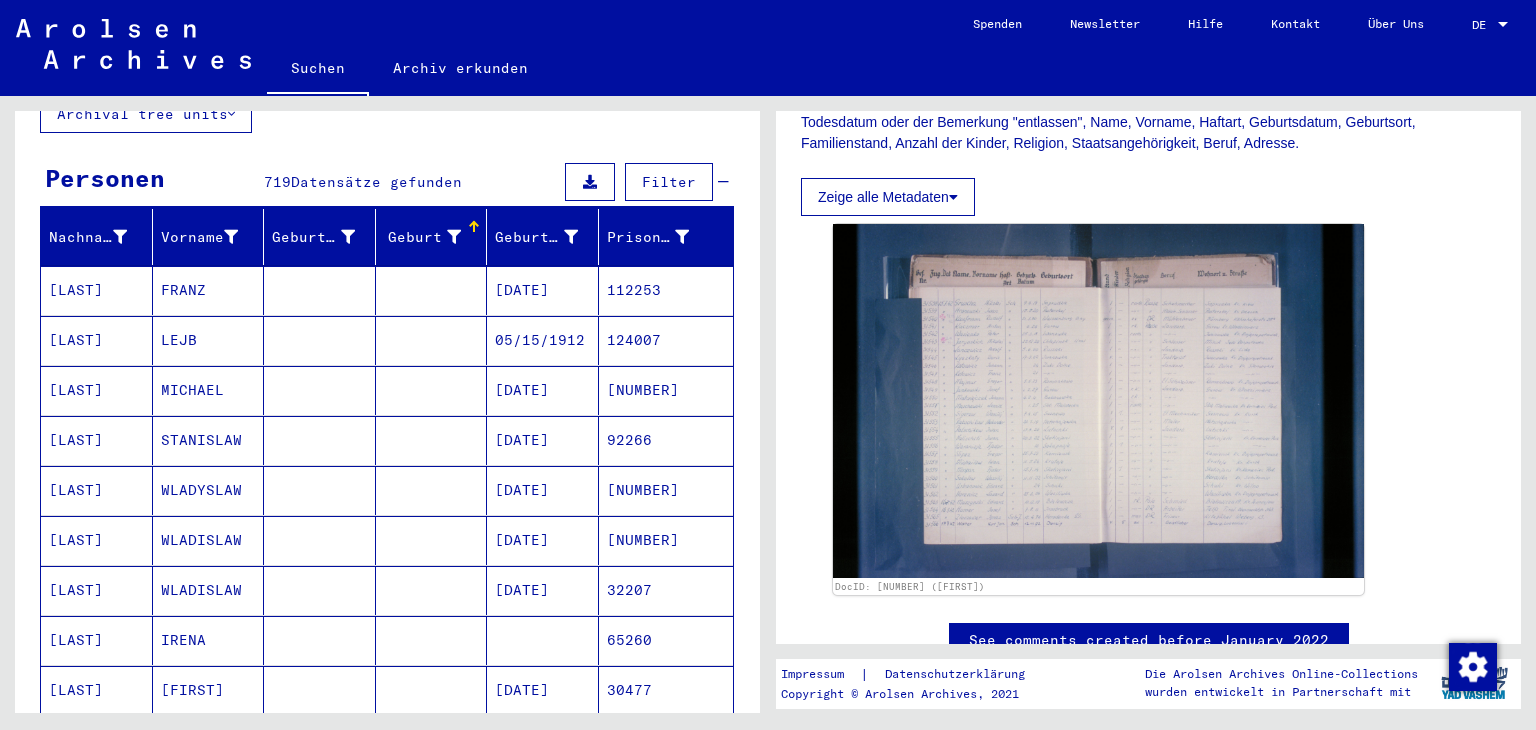 scroll, scrollTop: 0, scrollLeft: 0, axis: both 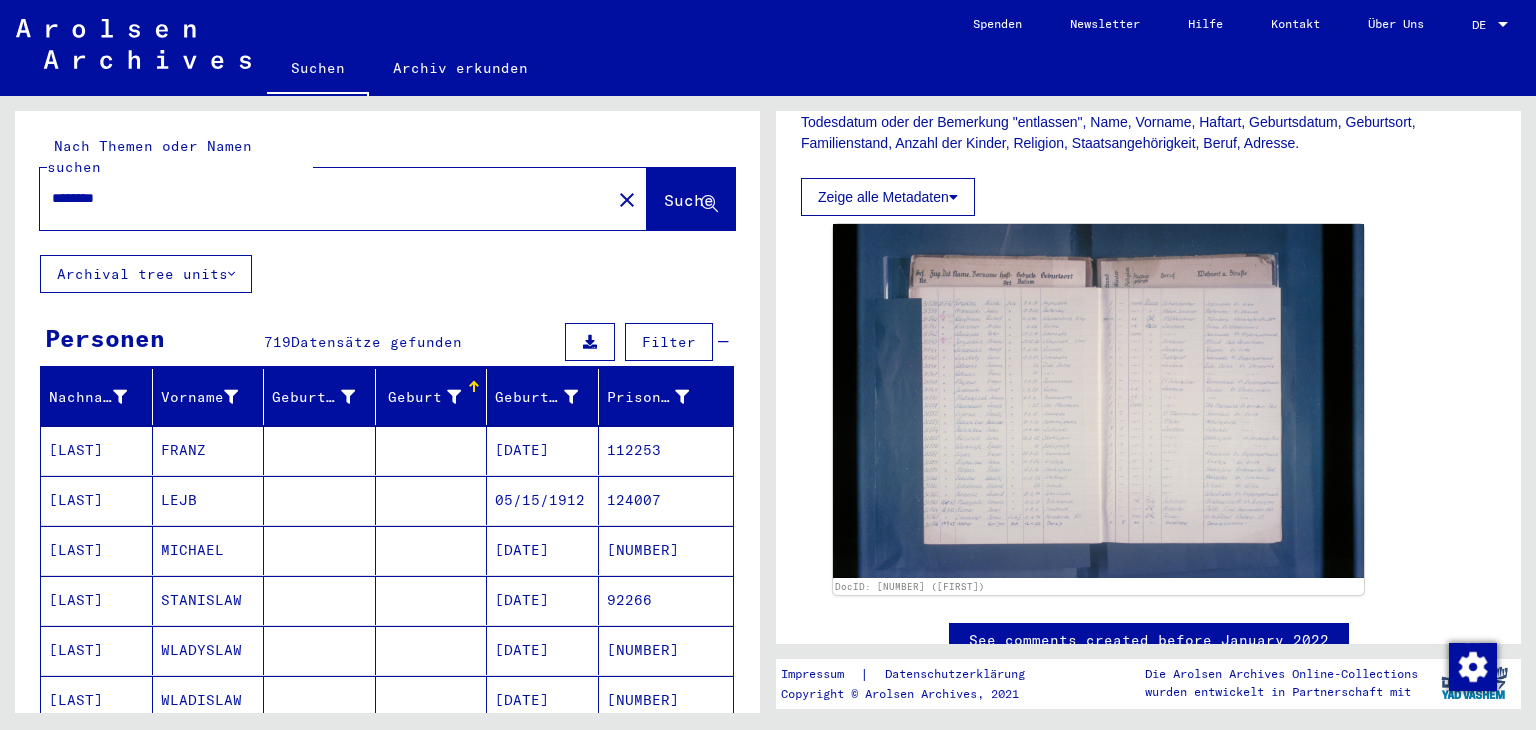 click on "********" at bounding box center [325, 198] 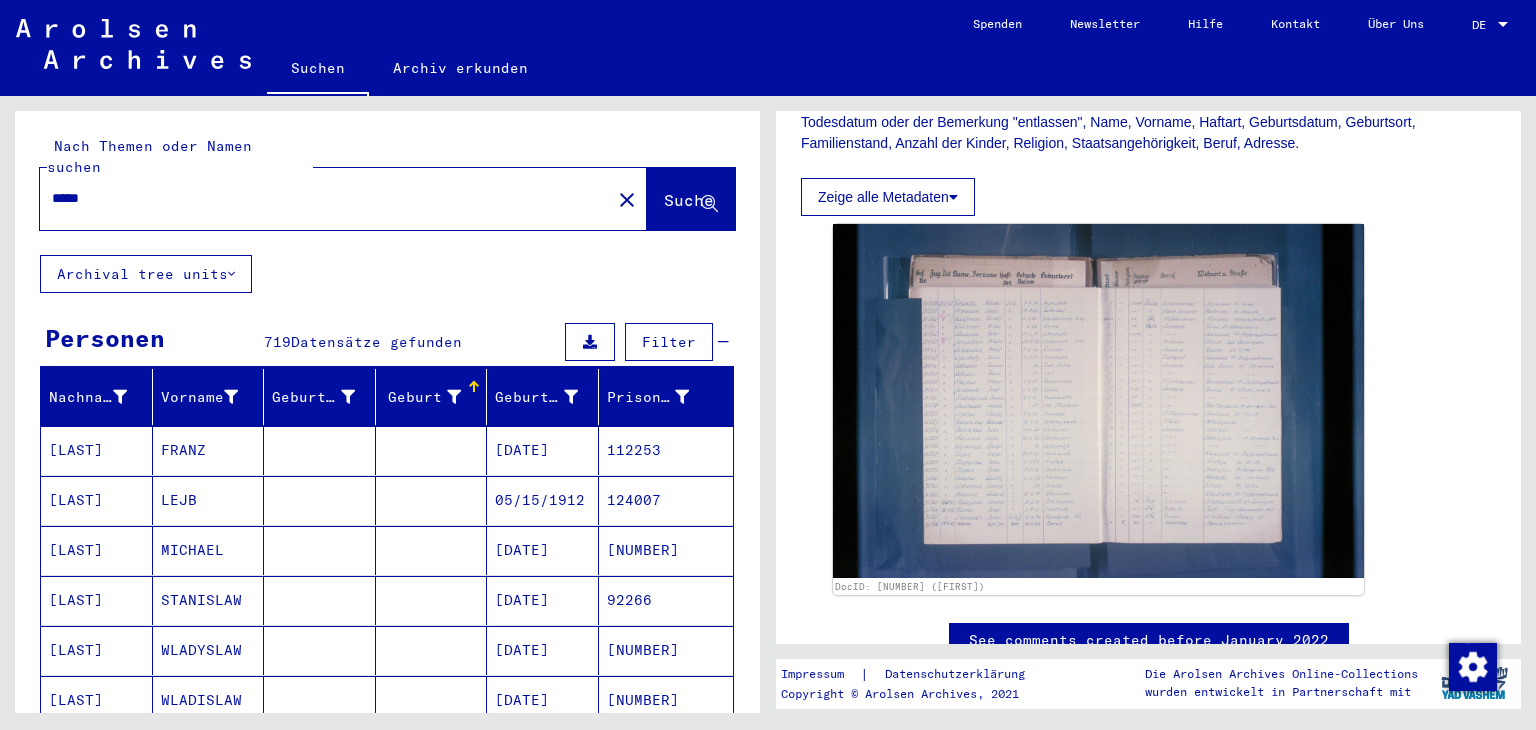 type on "*****" 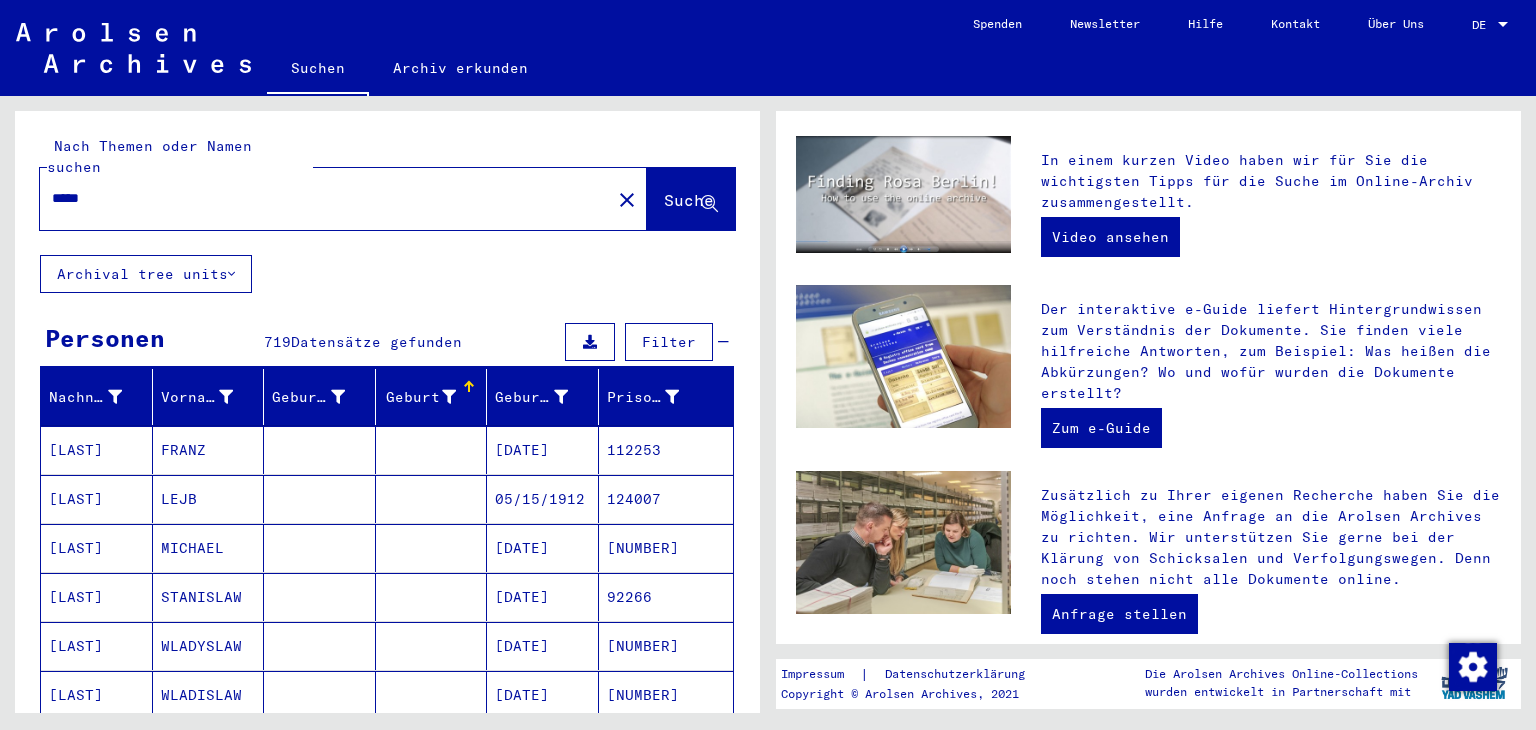 scroll, scrollTop: 0, scrollLeft: 0, axis: both 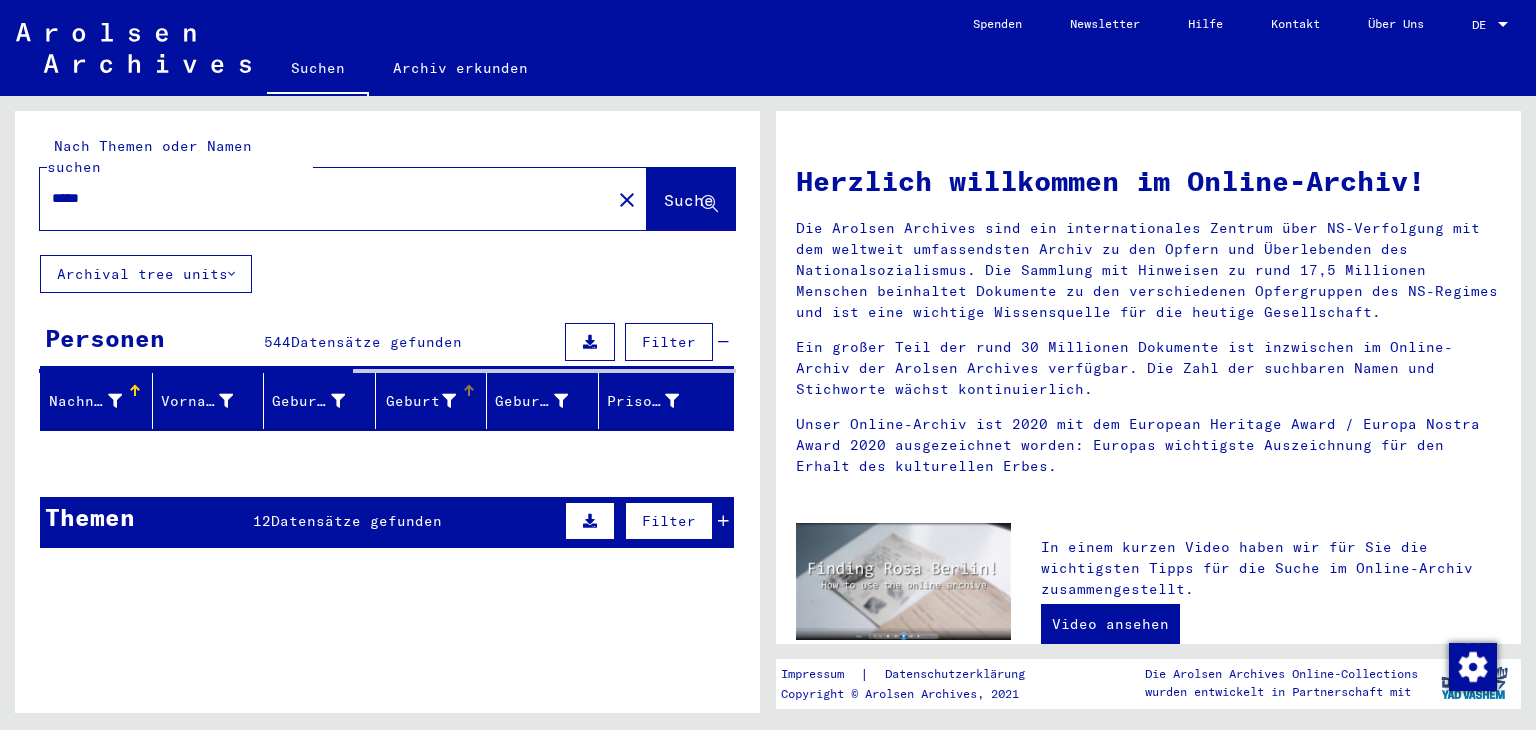 click on "Geburt‏" at bounding box center (420, 401) 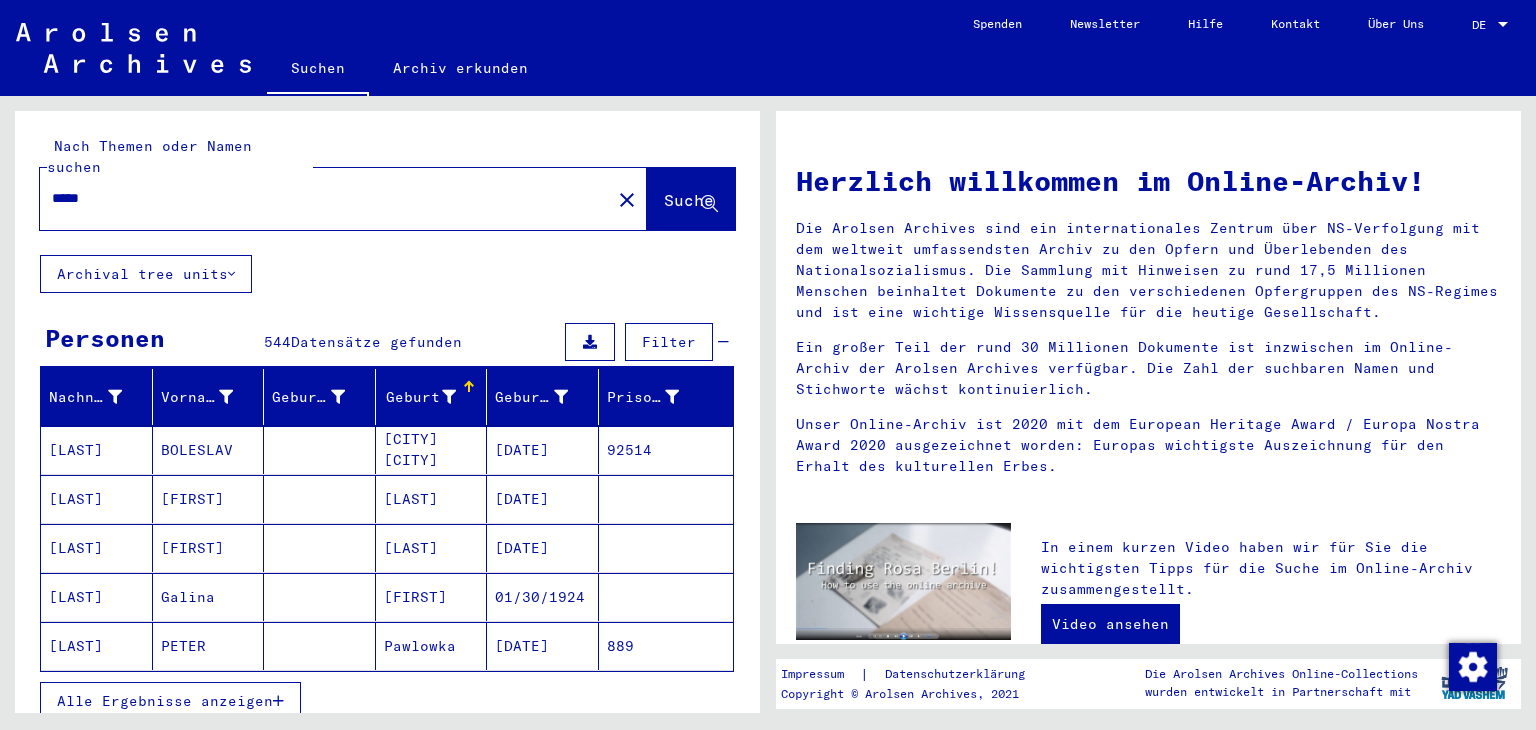 click on "Alle Ergebnisse anzeigen" at bounding box center (165, 701) 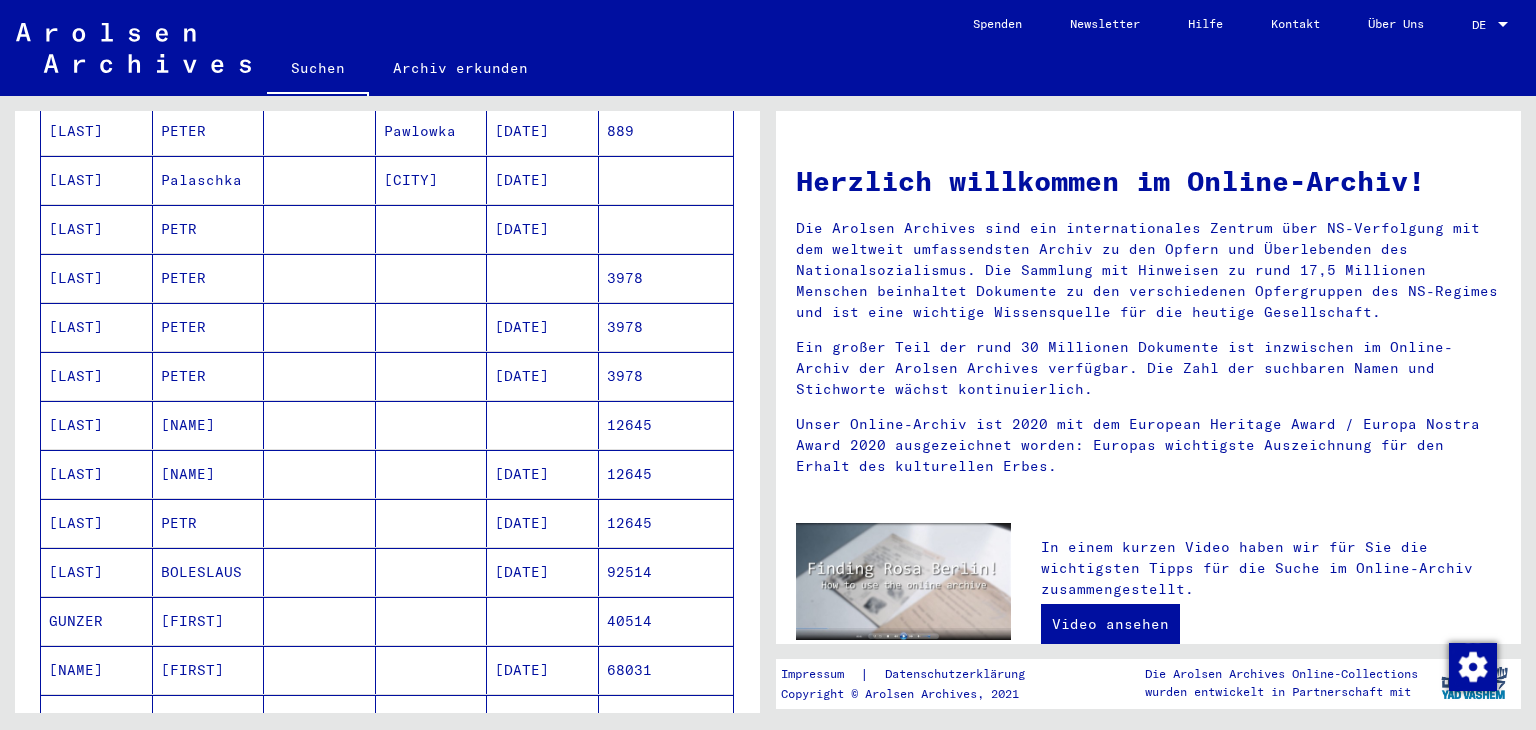 scroll, scrollTop: 426, scrollLeft: 0, axis: vertical 